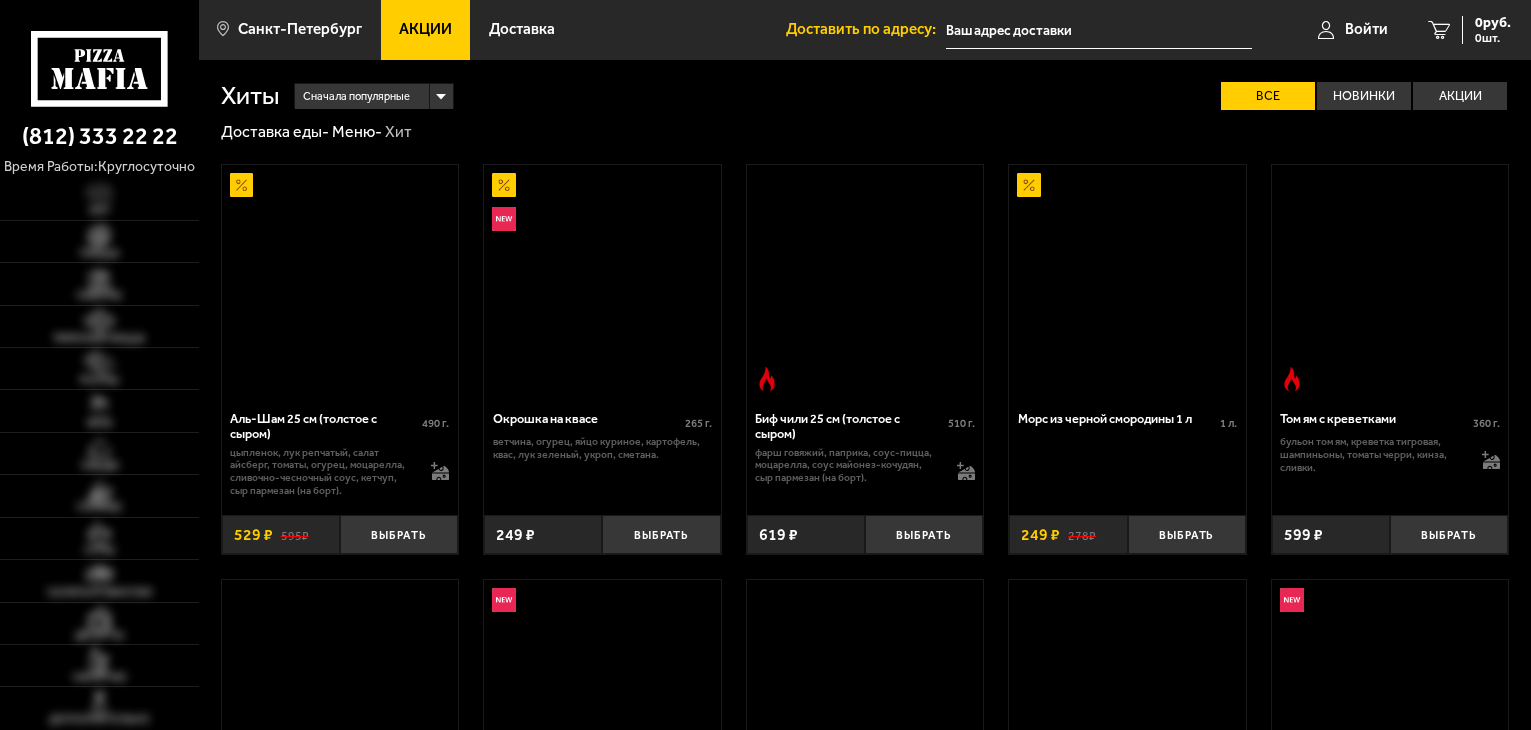 scroll, scrollTop: 0, scrollLeft: 0, axis: both 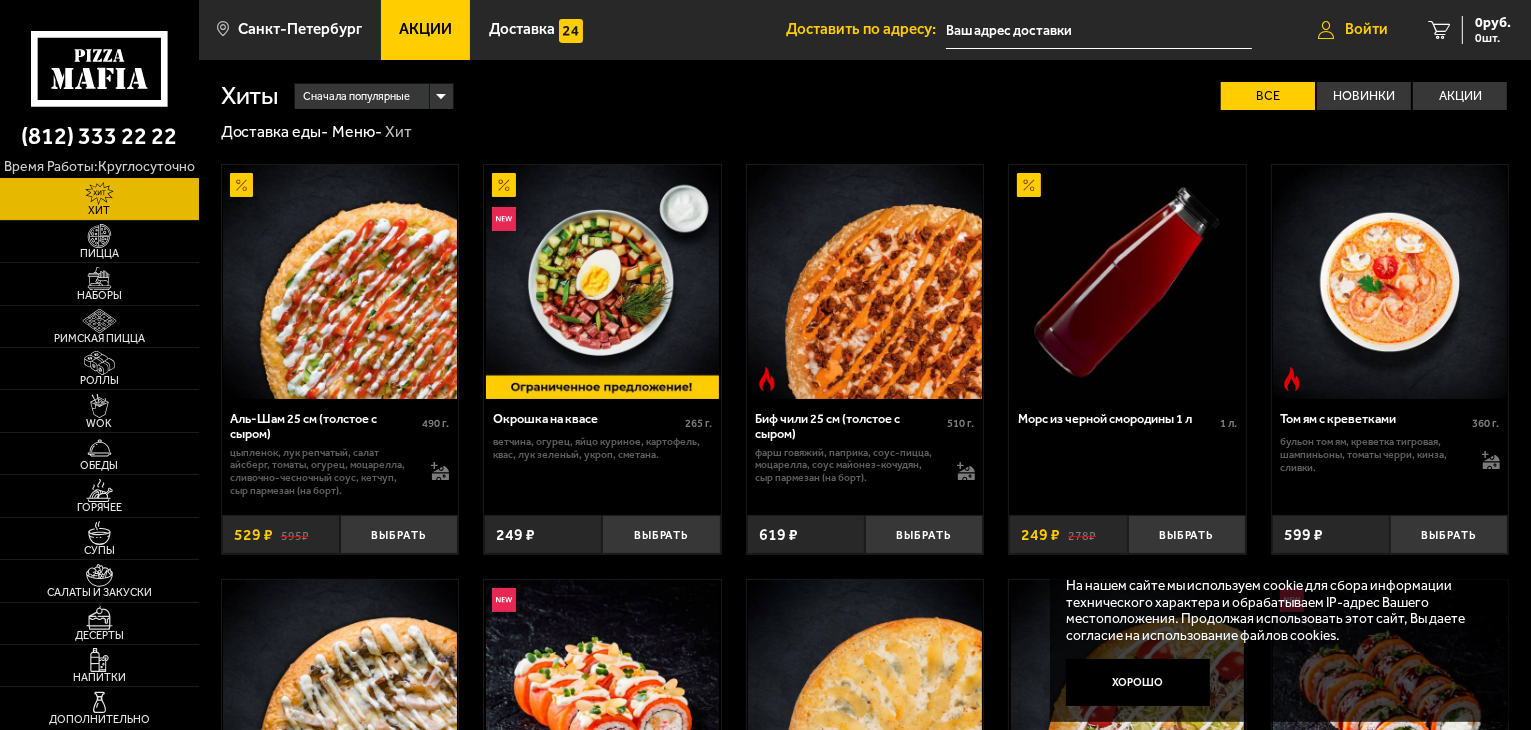 click on "Войти" at bounding box center [1366, 29] 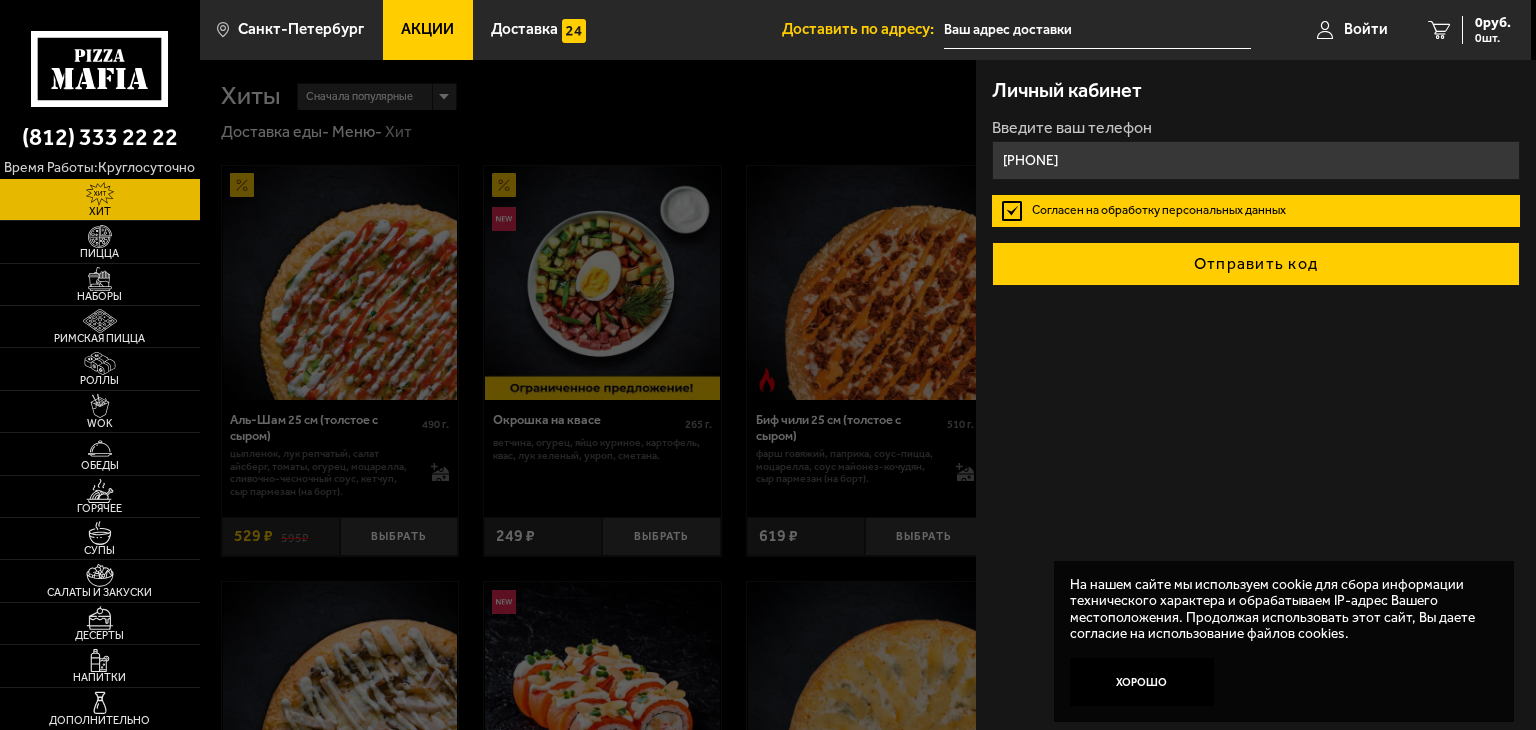 type on "+7 (962) 689-54-30" 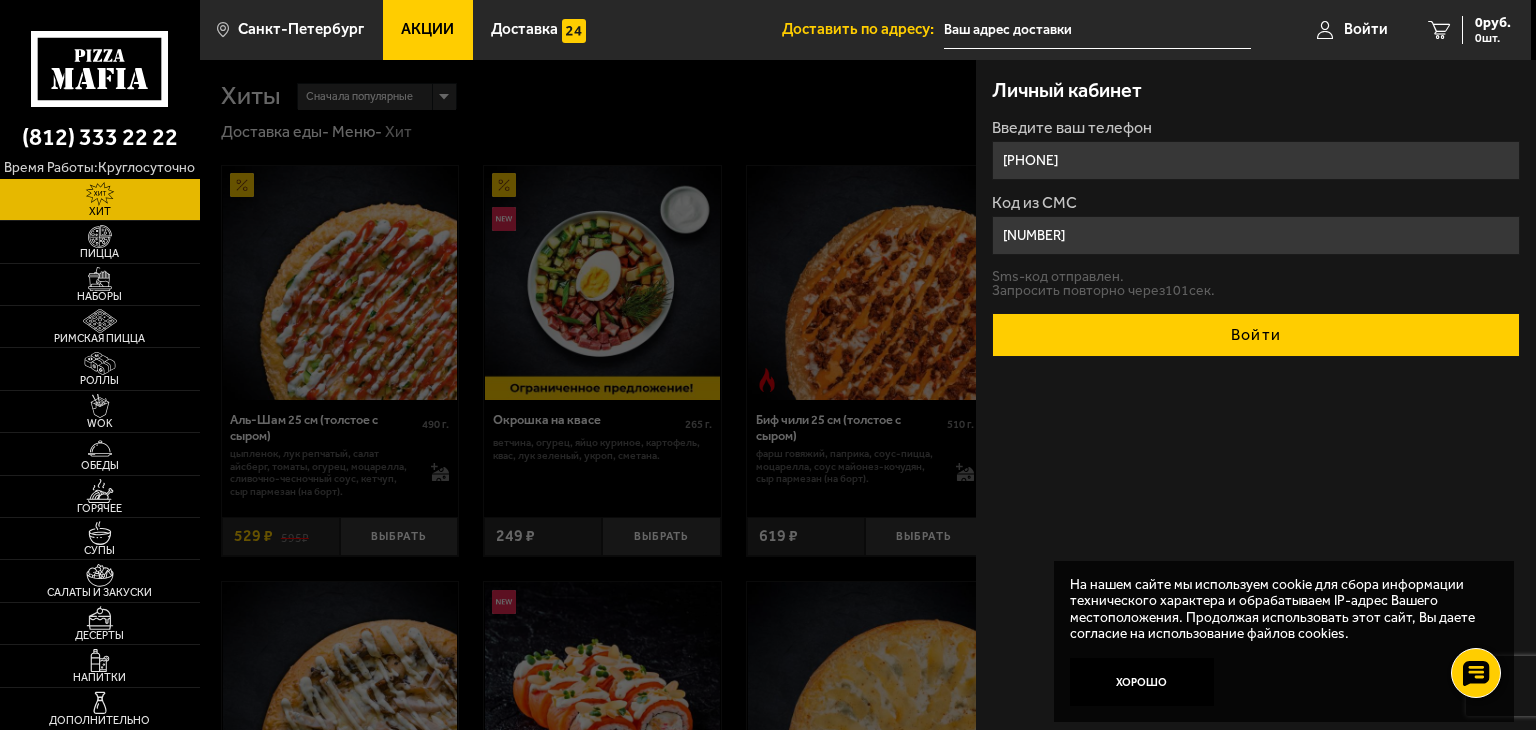 type on "623429" 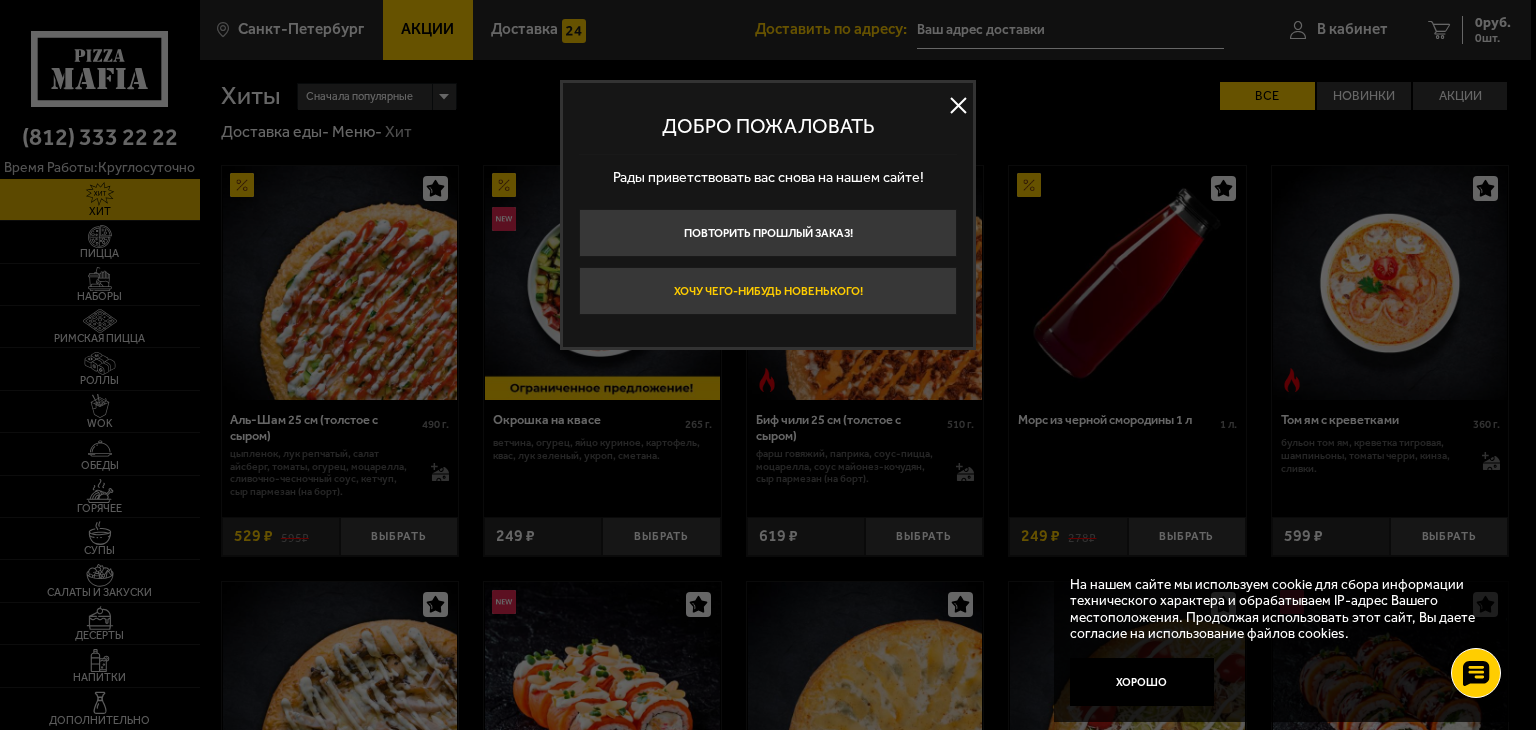 click on "Хочу чего-нибудь новенького!" at bounding box center [768, 291] 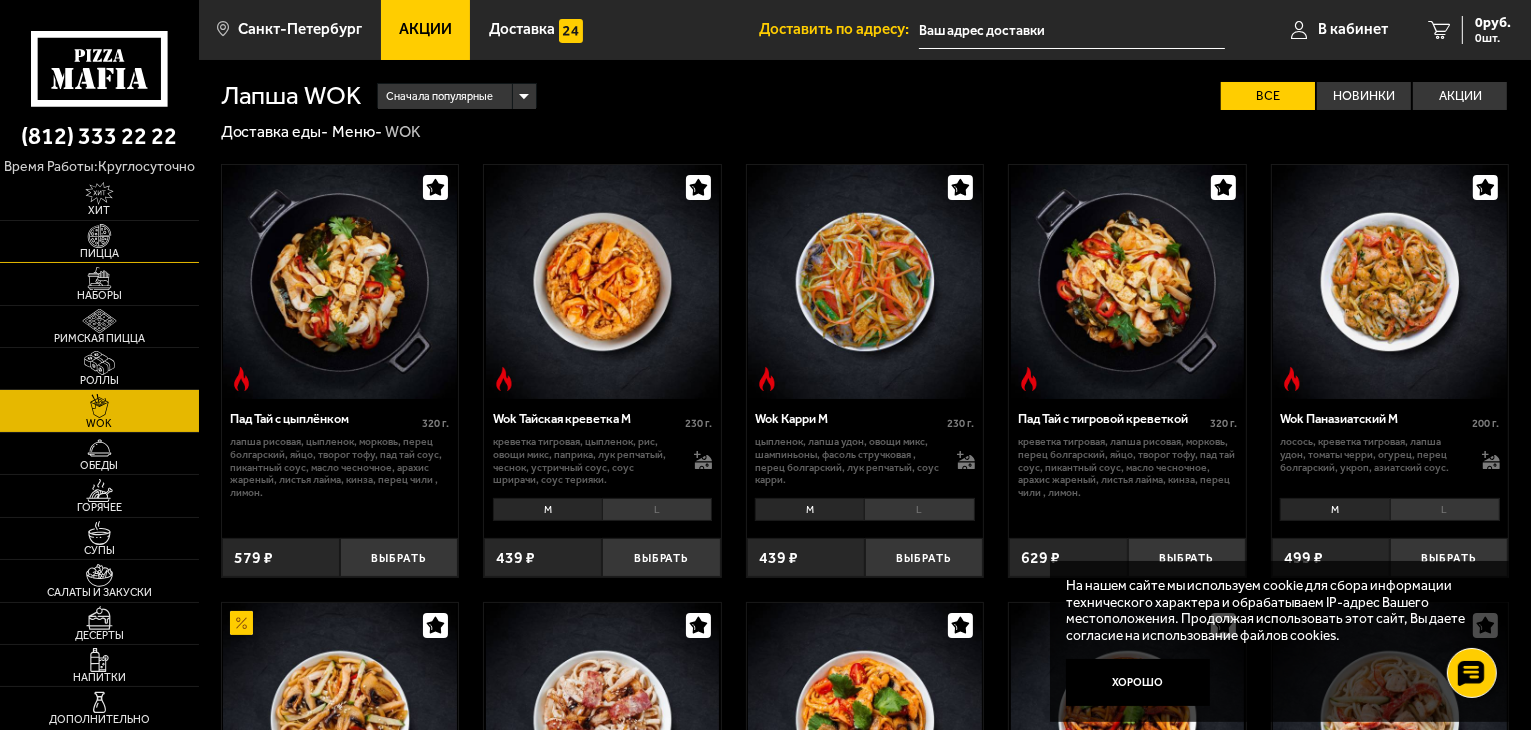 click at bounding box center [99, 236] 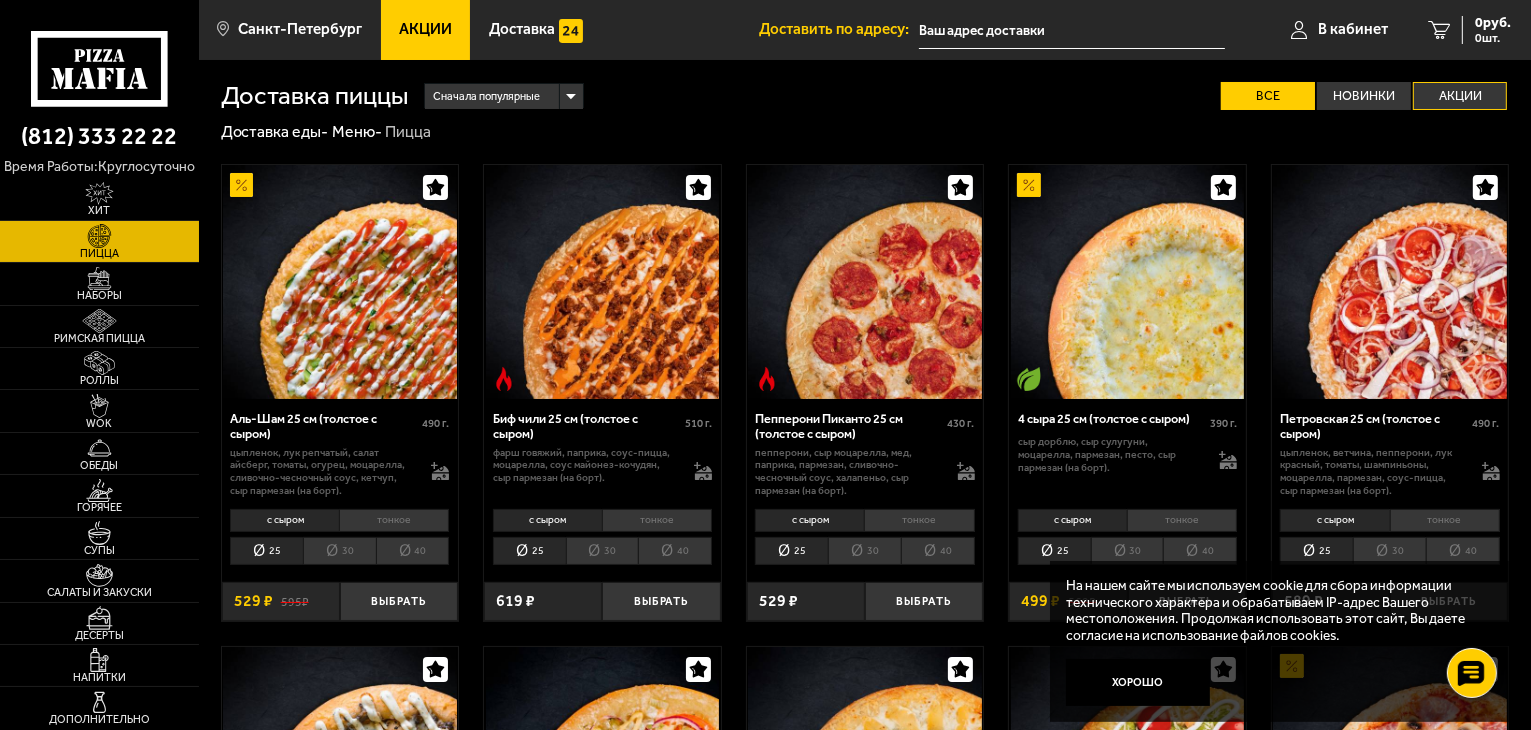 click on "Акции" at bounding box center (1460, 96) 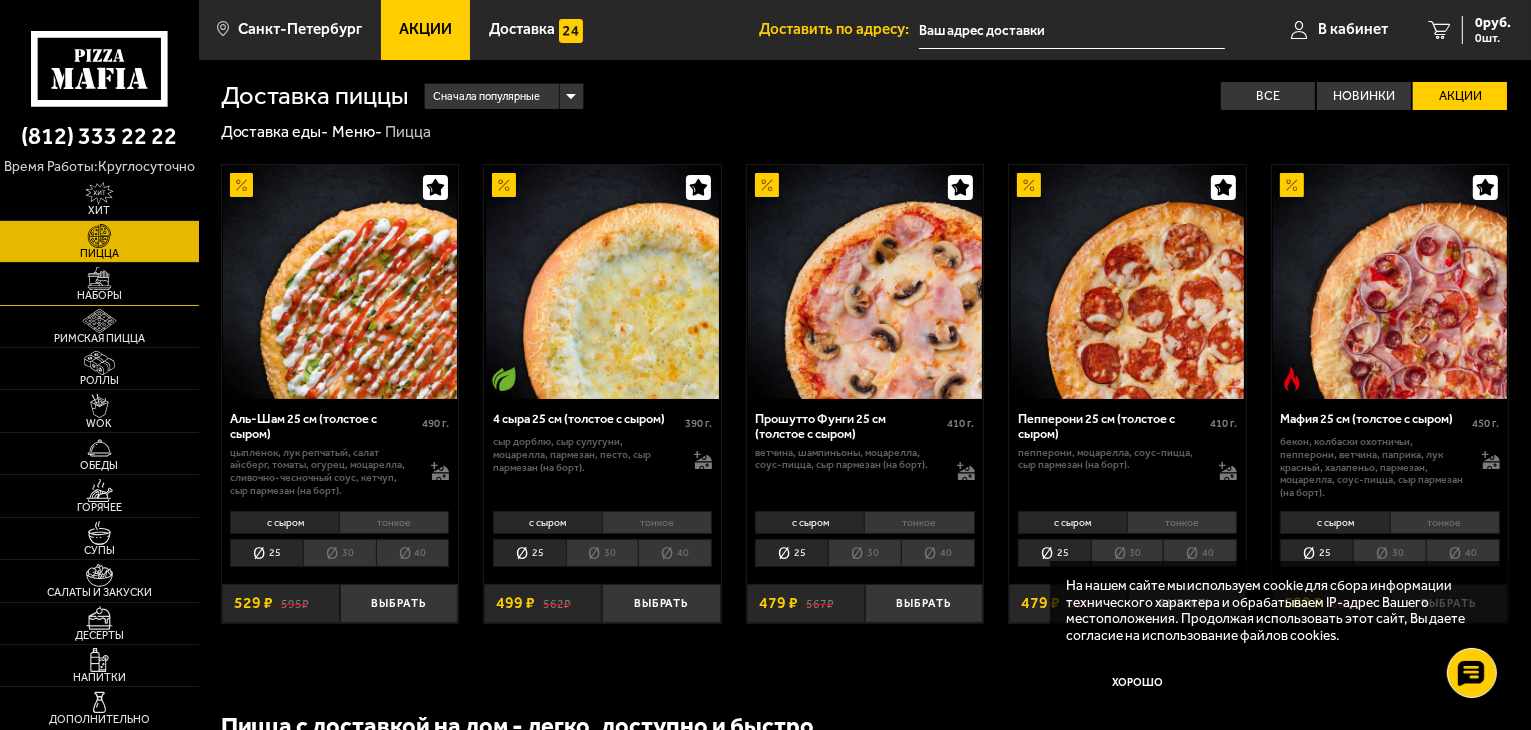 click at bounding box center (99, 279) 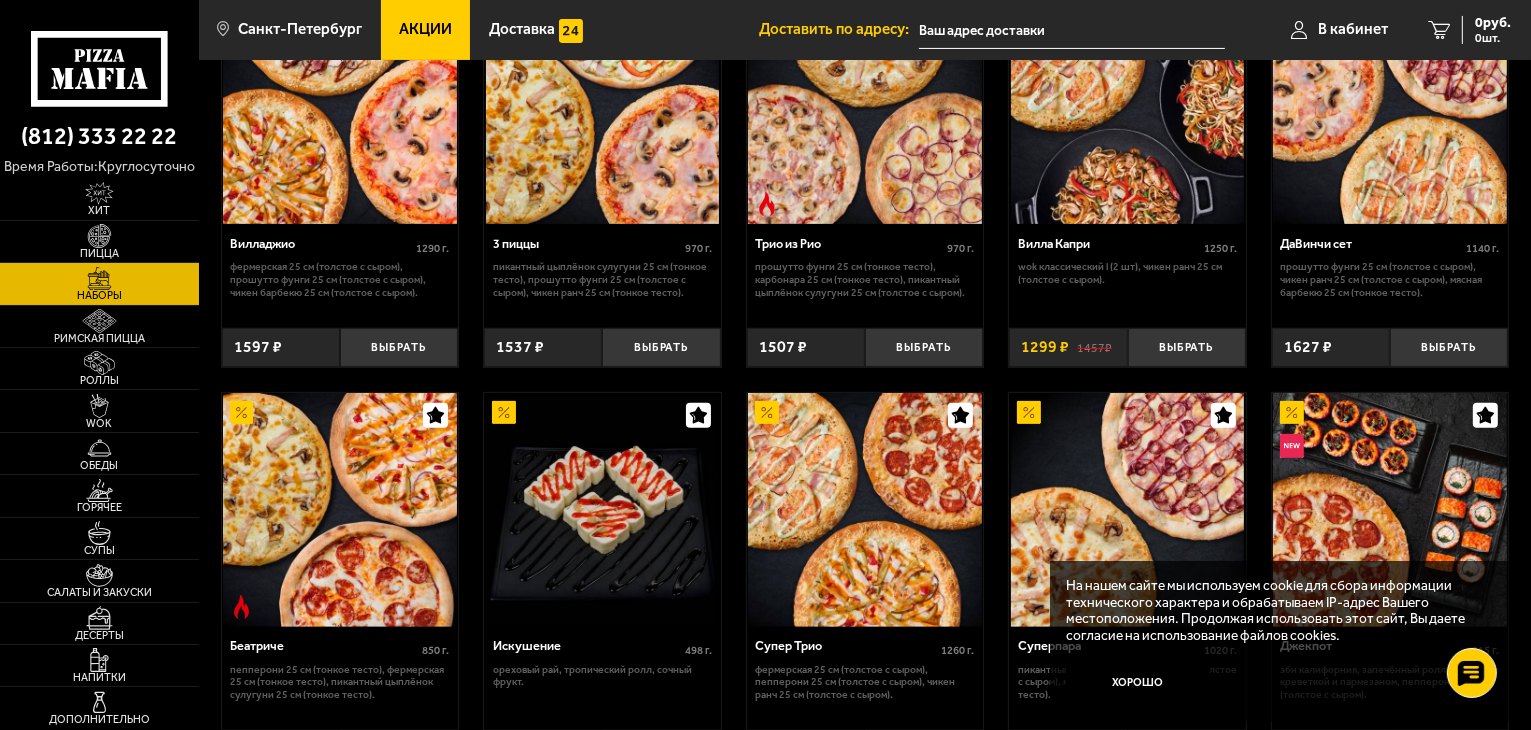scroll, scrollTop: 600, scrollLeft: 0, axis: vertical 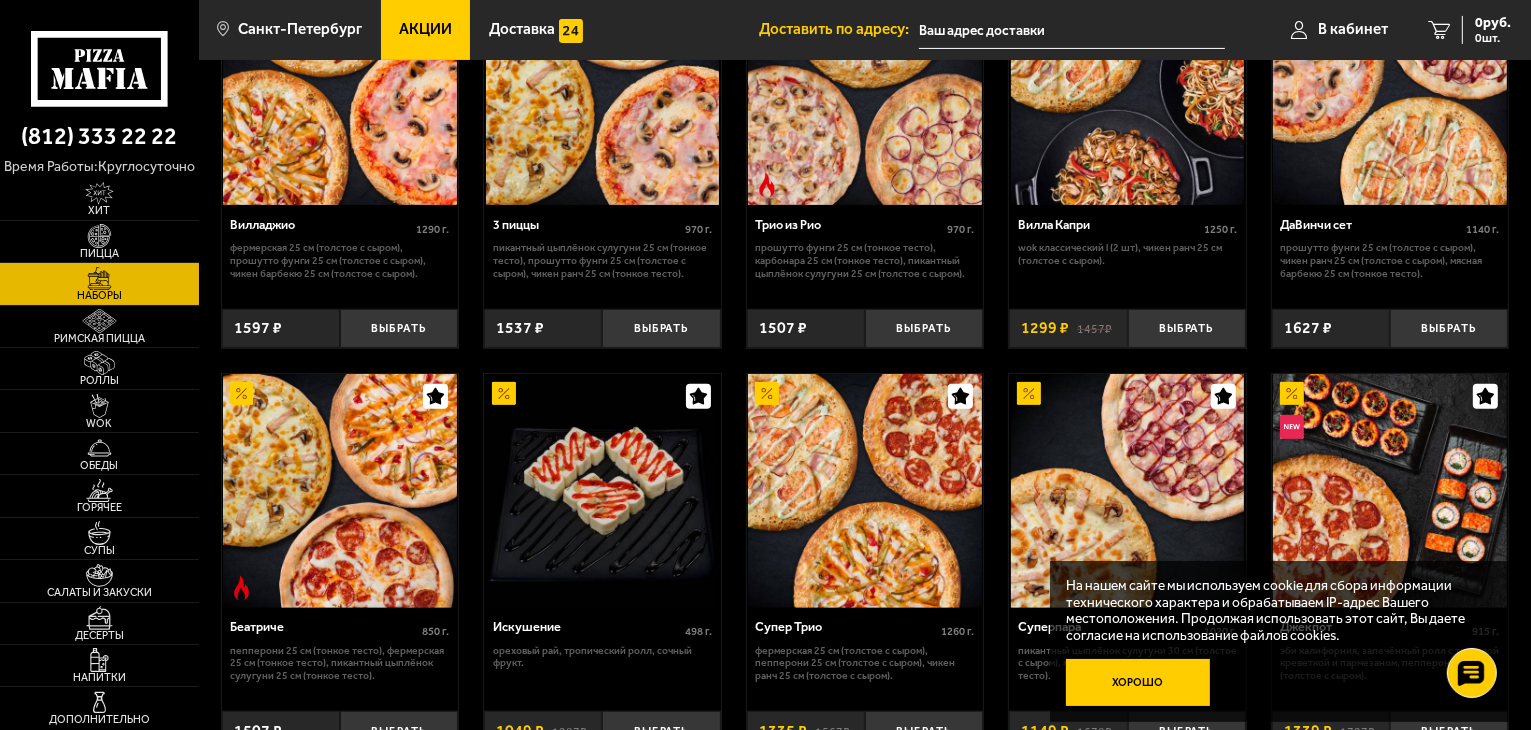 click on "Хорошо" at bounding box center (1138, 683) 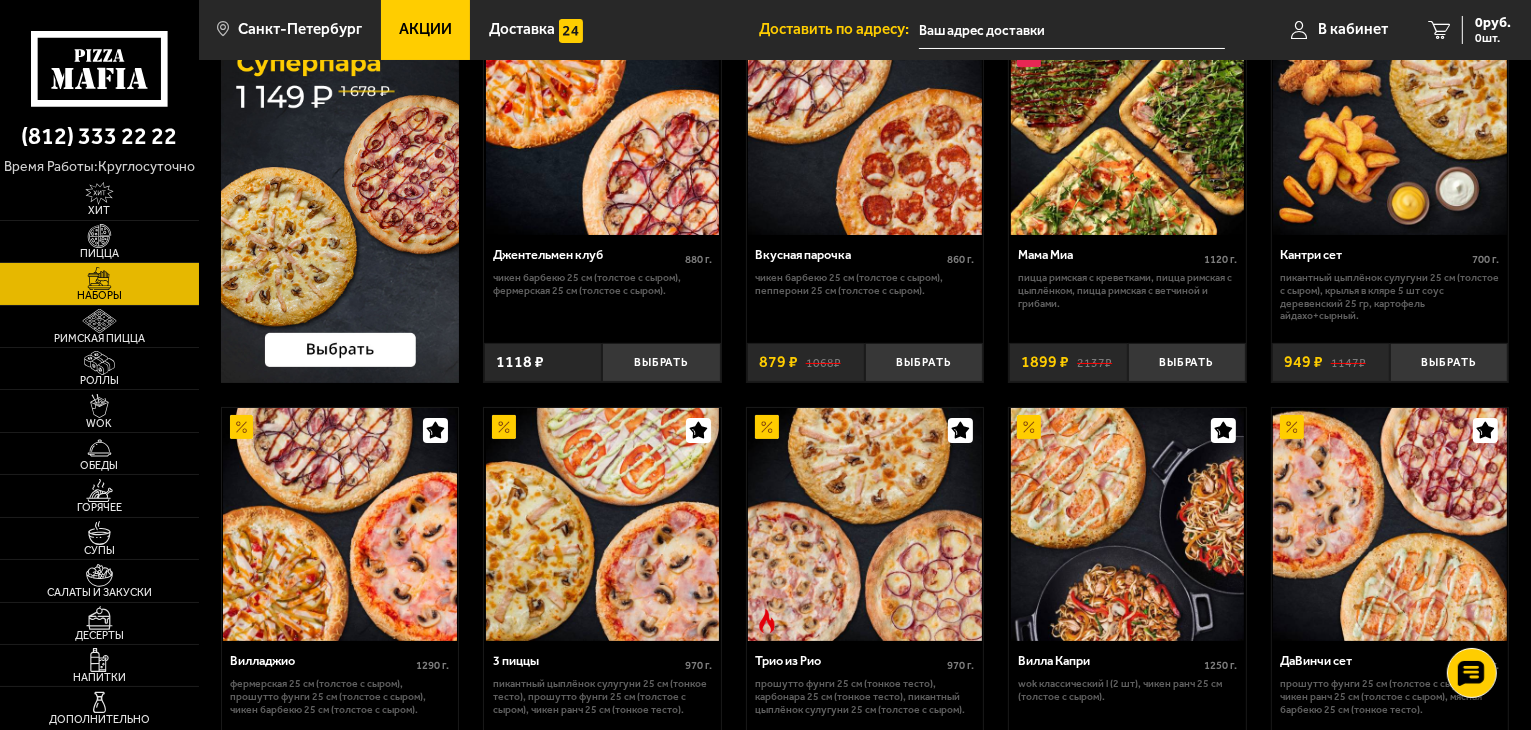 scroll, scrollTop: 0, scrollLeft: 0, axis: both 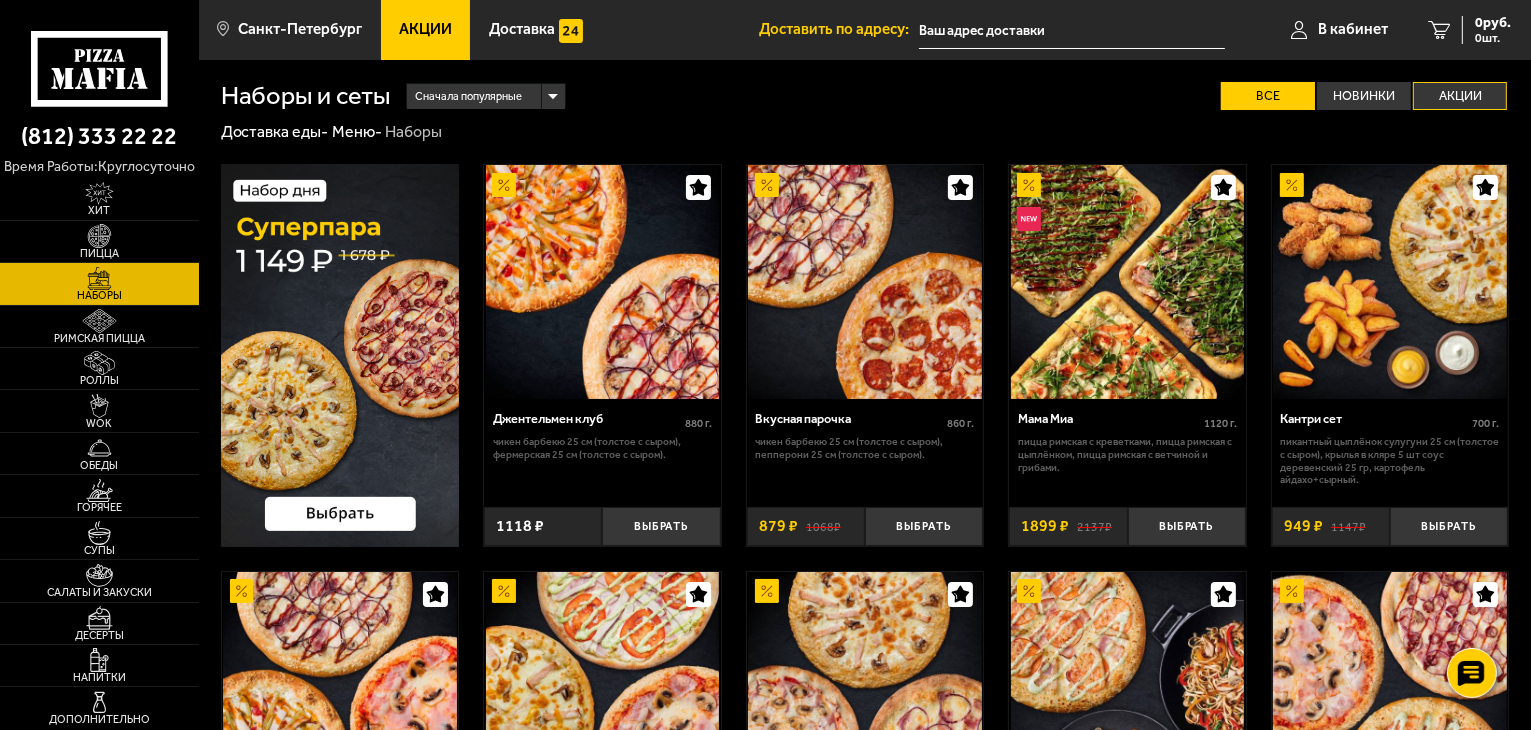 click on "Акции" at bounding box center (1460, 96) 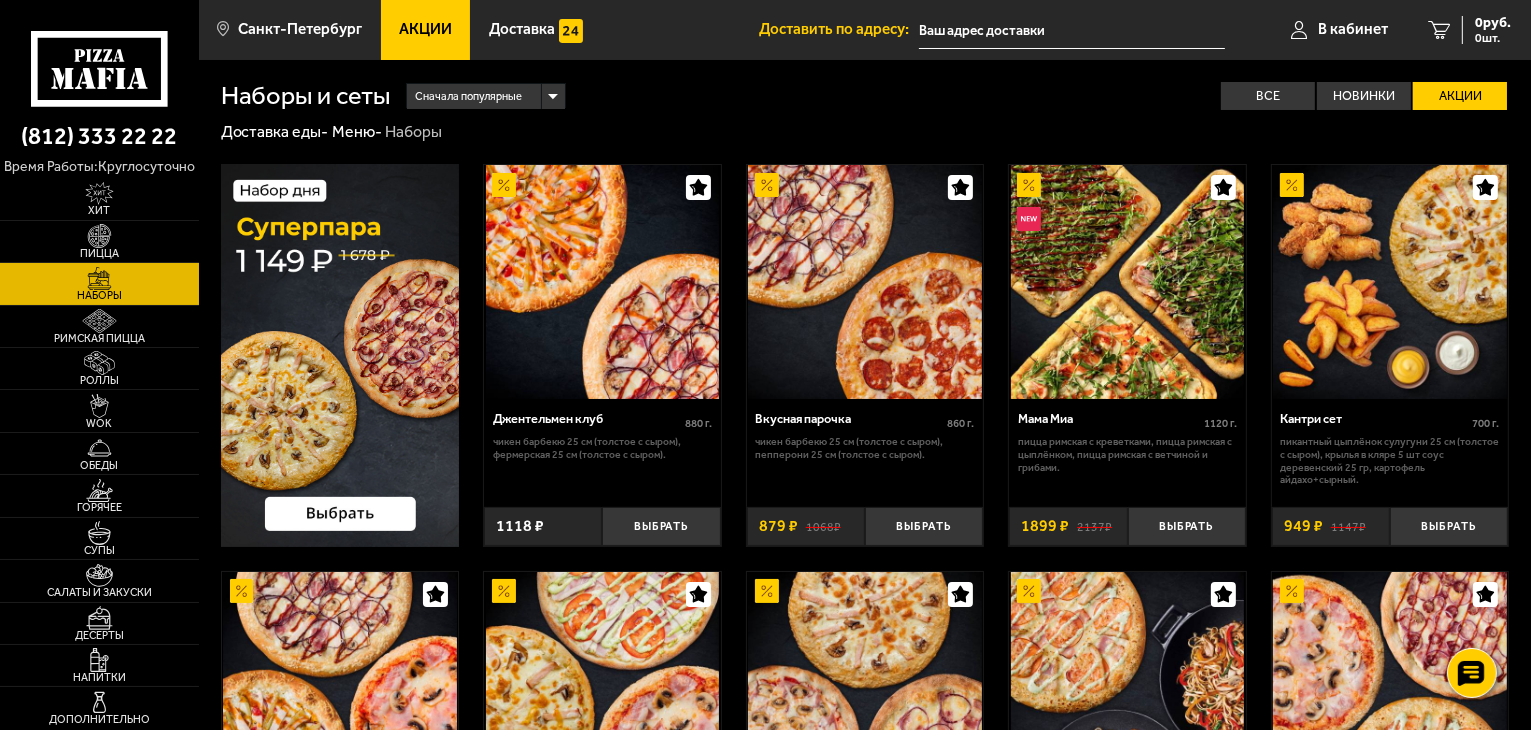 click on "Сначала популярные" at bounding box center (485, 97) 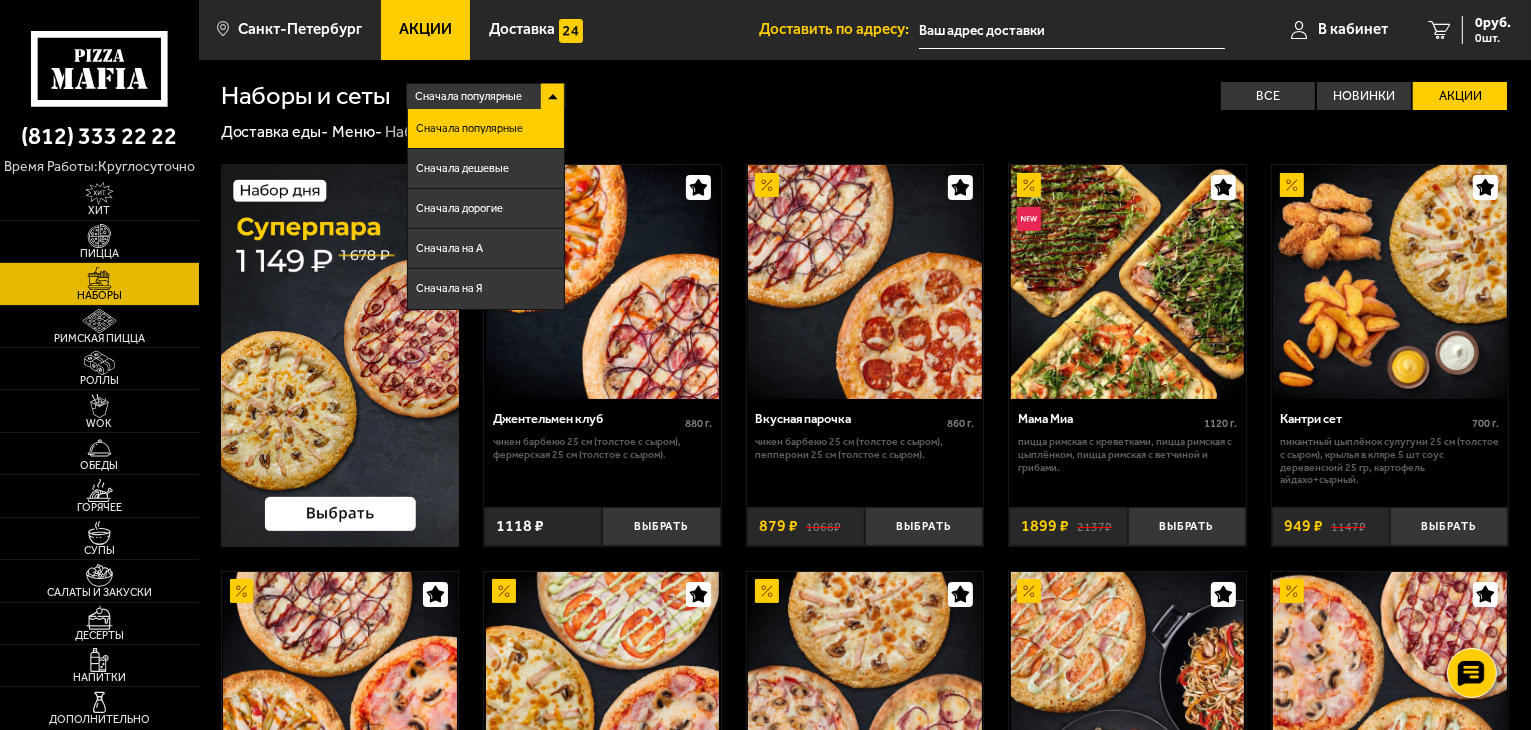 click on "Наборы и сеты Сначала популярные Сначала популярные Сначала дешевые Сначала дорогие Сначала на А Сначала на Я Все Новинки Акции Пожелания Острое блюдо Чикен Барбекю 25 см (толстое с сыром) Фермерская 25 см (толстое с сыром) Пепперони 25 см (толстое с сыром) Пицца Римская с креветками Пицца Римская с цыплёнком Пицца Римская с ветчиной и грибами Пикантный цыплёнок сулугуни 25 см (толстое с сыром) крылья в кляре 5 шт соус деревенский 25 гр картофель Айдахо+сырный Прошутто Фунги 25 см (толстое с сыром) Пикантный цыплёнок сулугуни 25 см (тонкое тесто) Ореховый рай  -   -  880" at bounding box center [865, 1585] 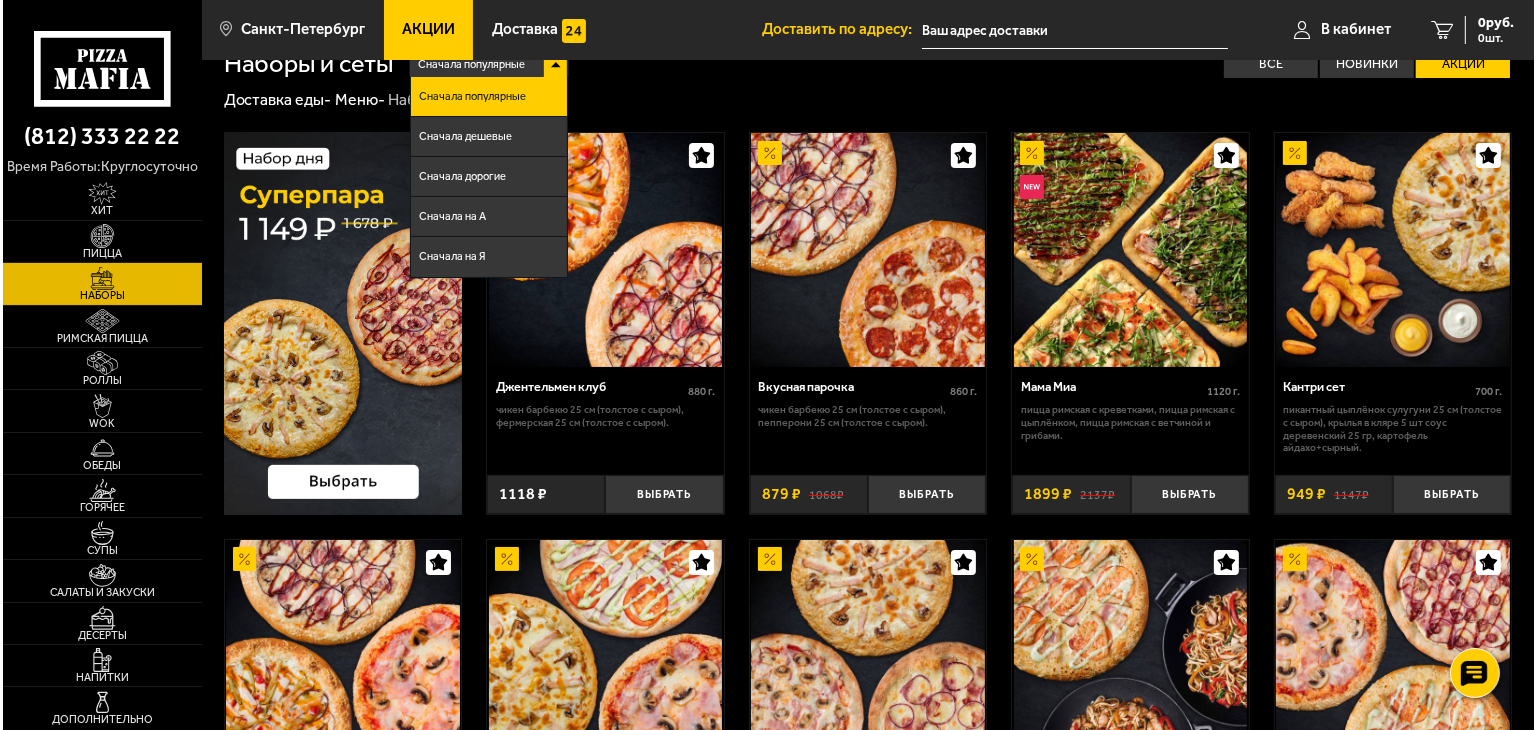 scroll, scrollTop: 0, scrollLeft: 0, axis: both 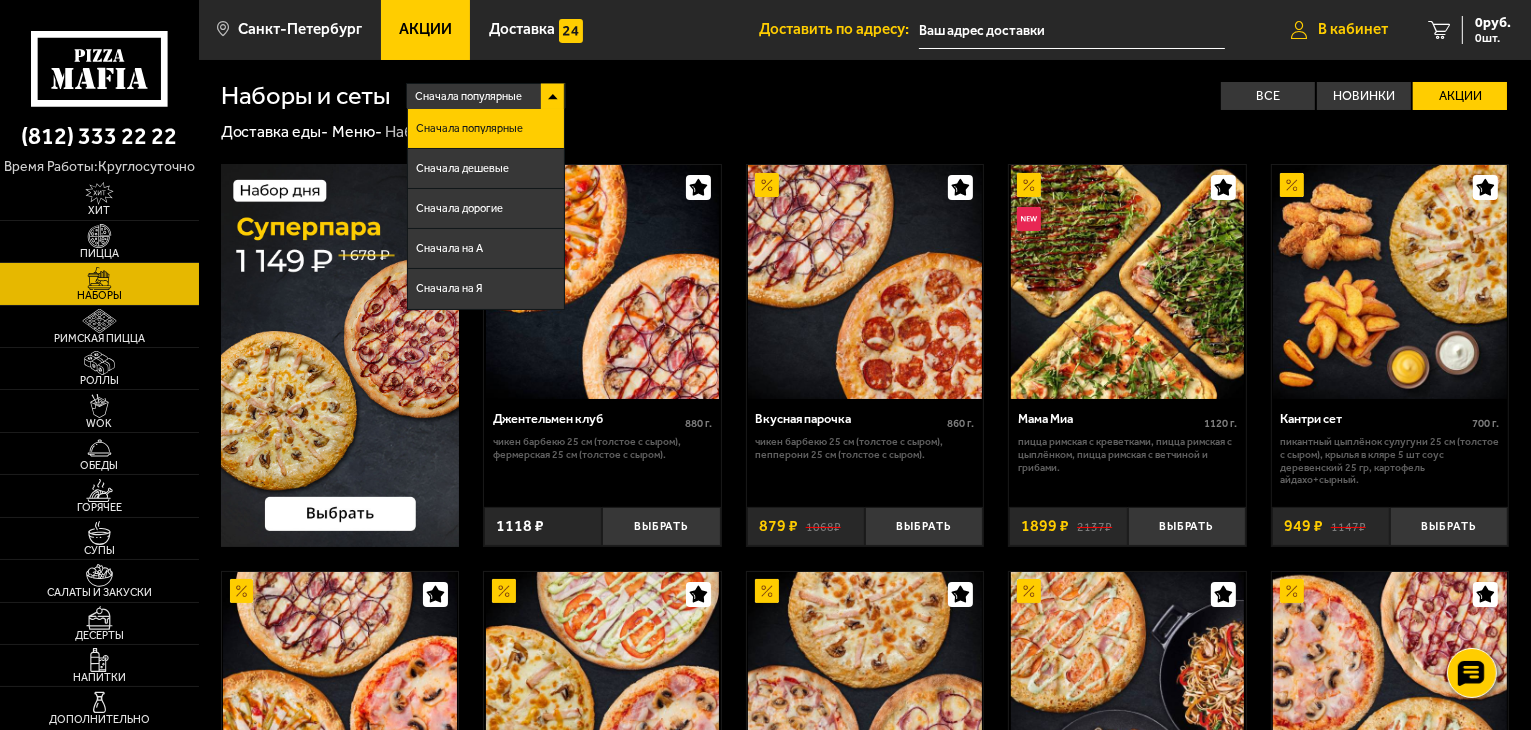 click on "В кабинет" at bounding box center (1353, 29) 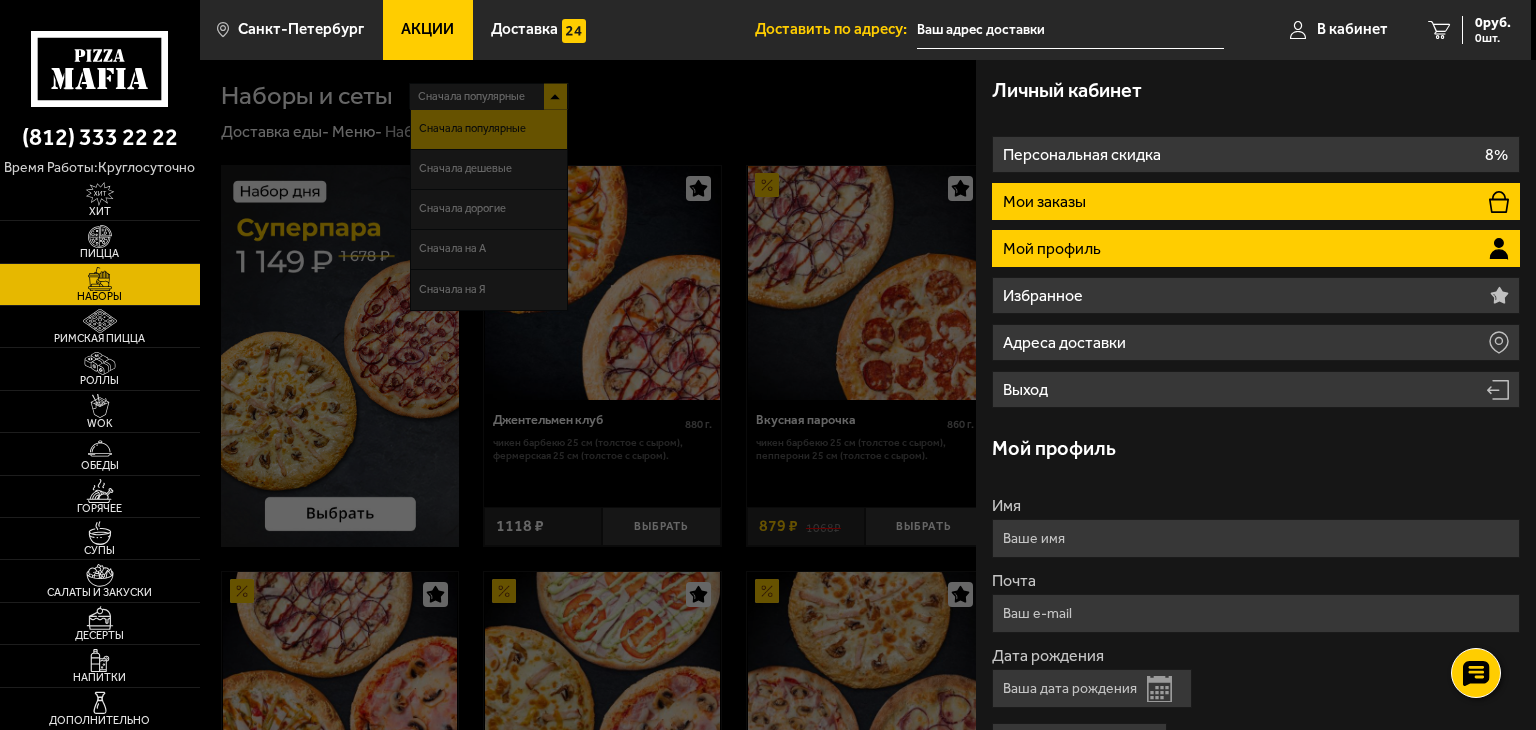click on "Мои заказы" at bounding box center [1046, 202] 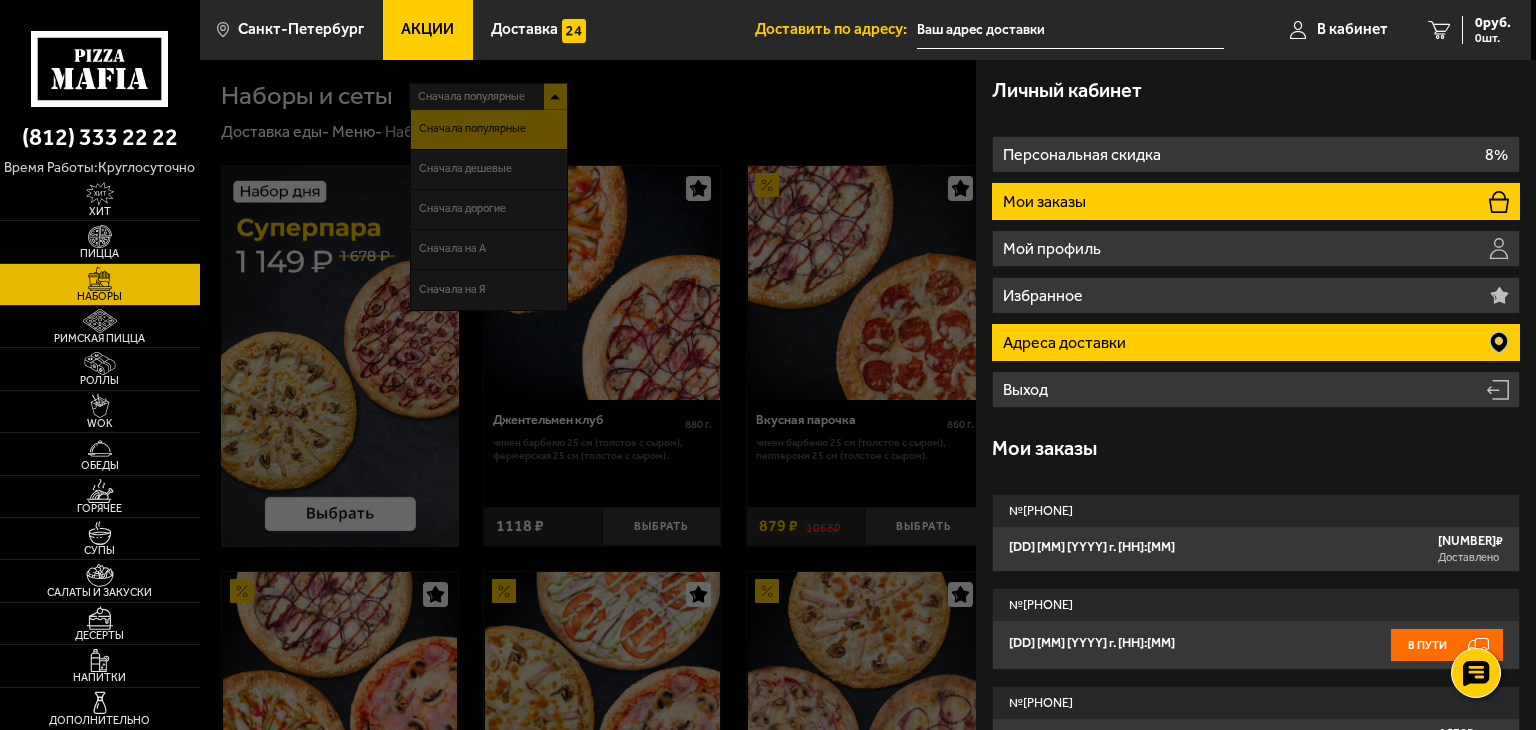 click on "Адреса доставки" at bounding box center (1066, 343) 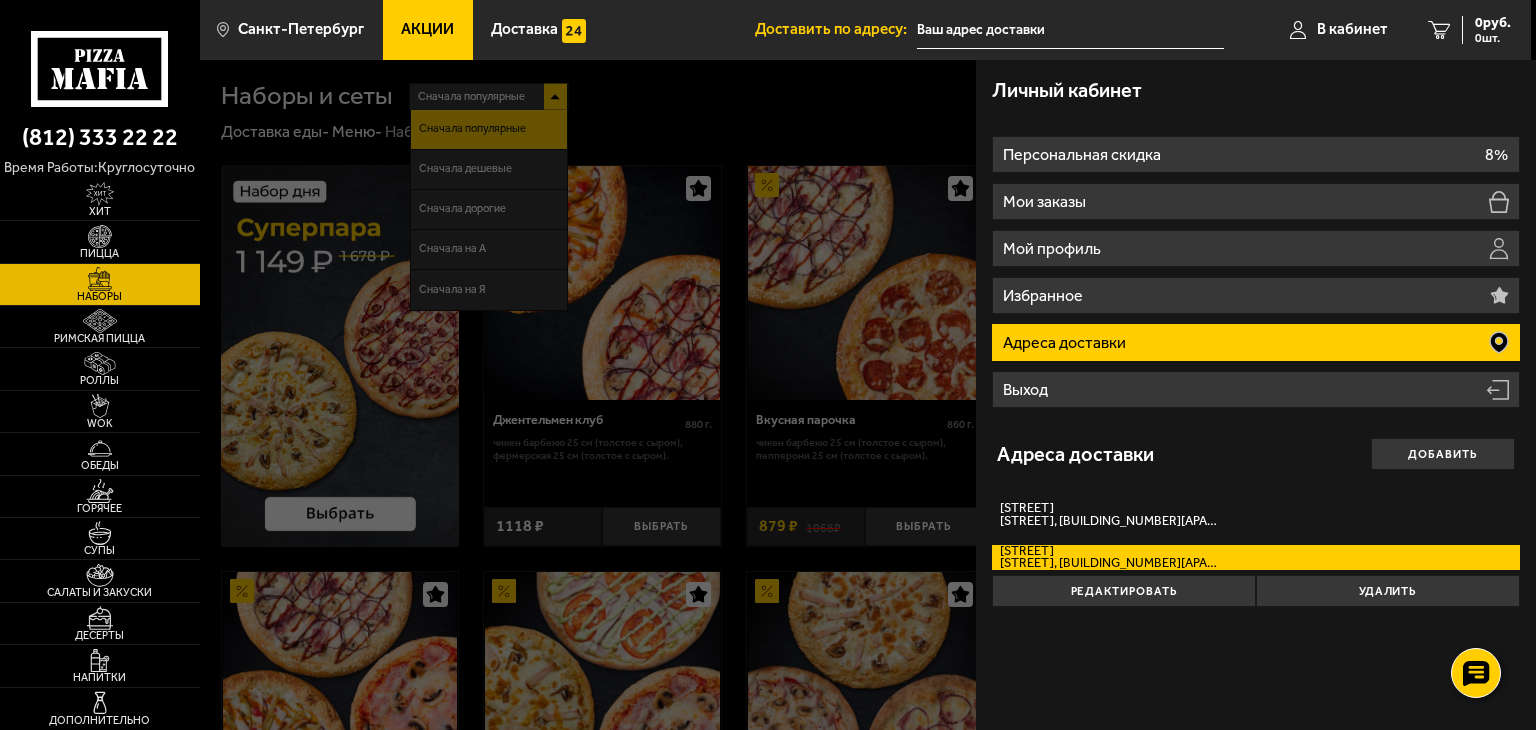 click at bounding box center (968, 425) 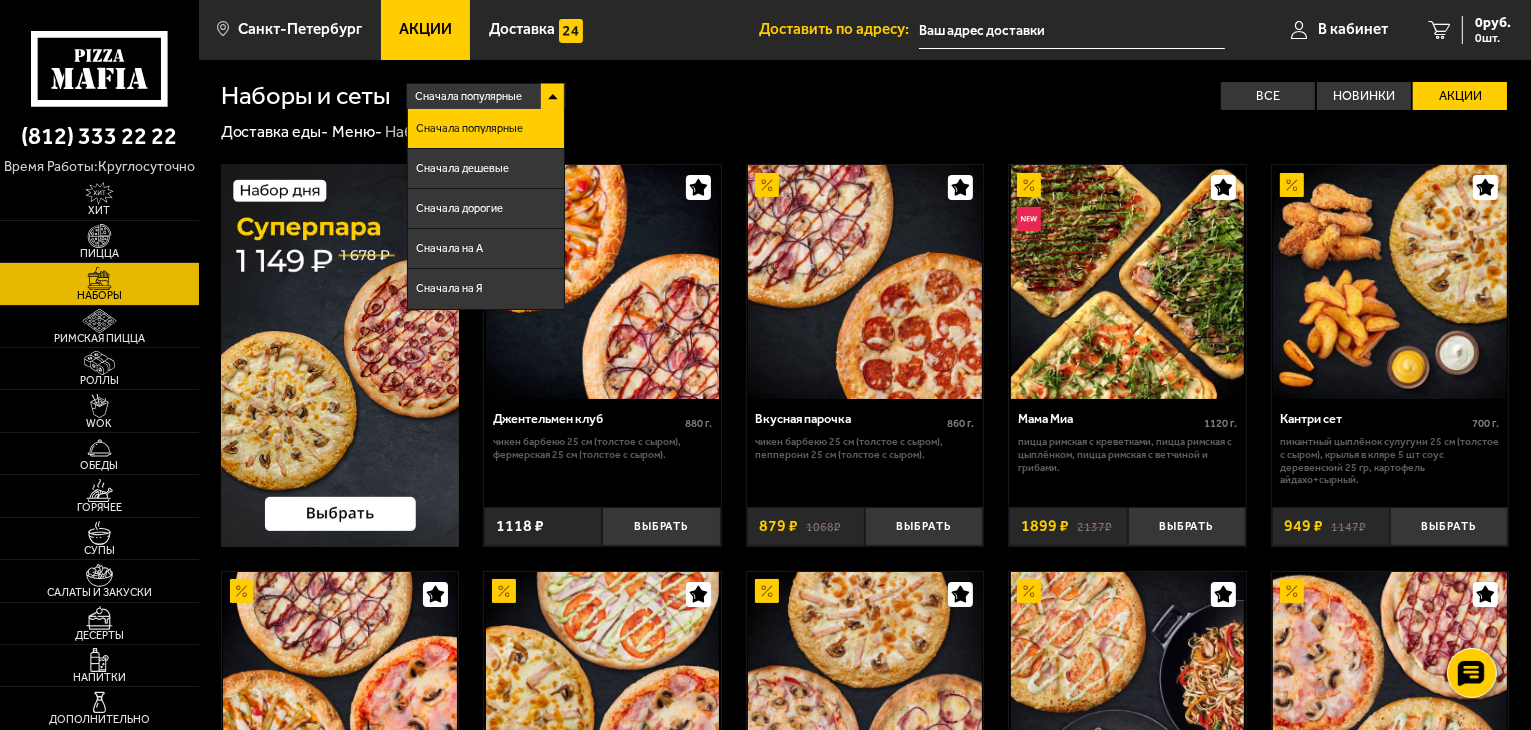 click on "Акции" at bounding box center (1460, 96) 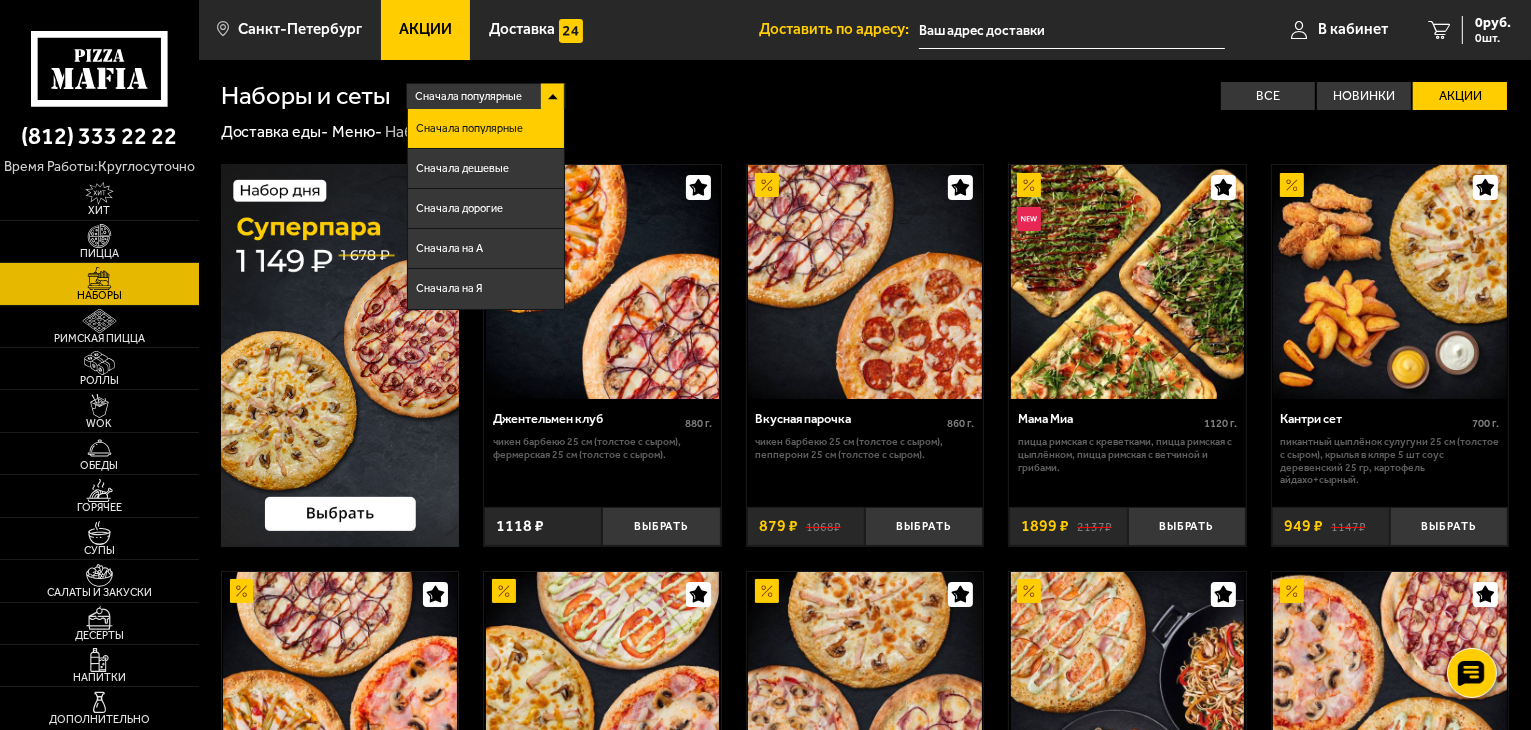 click on "Сначала популярные Сначала популярные Сначала дешевые Сначала дорогие Сначала на А Сначала на Я Все Новинки Акции Пожелания Острое блюдо Чикен Барбекю 25 см (толстое с сыром) Фермерская 25 см (толстое с сыром) Пепперони 25 см (толстое с сыром) Пицца Римская с креветками Пицца Римская с цыплёнком Пицца Римская с ветчиной и грибами Пикантный цыплёнок сулугуни 25 см (толстое с сыром) крылья в кляре 5 шт соус деревенский 25 гр картофель Айдахо+сырный Прошутто Фунги 25 см (толстое с сыром) Пикантный цыплёнок сулугуни 25 см (тонкое тесто) Чикен Ранч 25 см (тонкое тесто)" at bounding box center (950, 96) 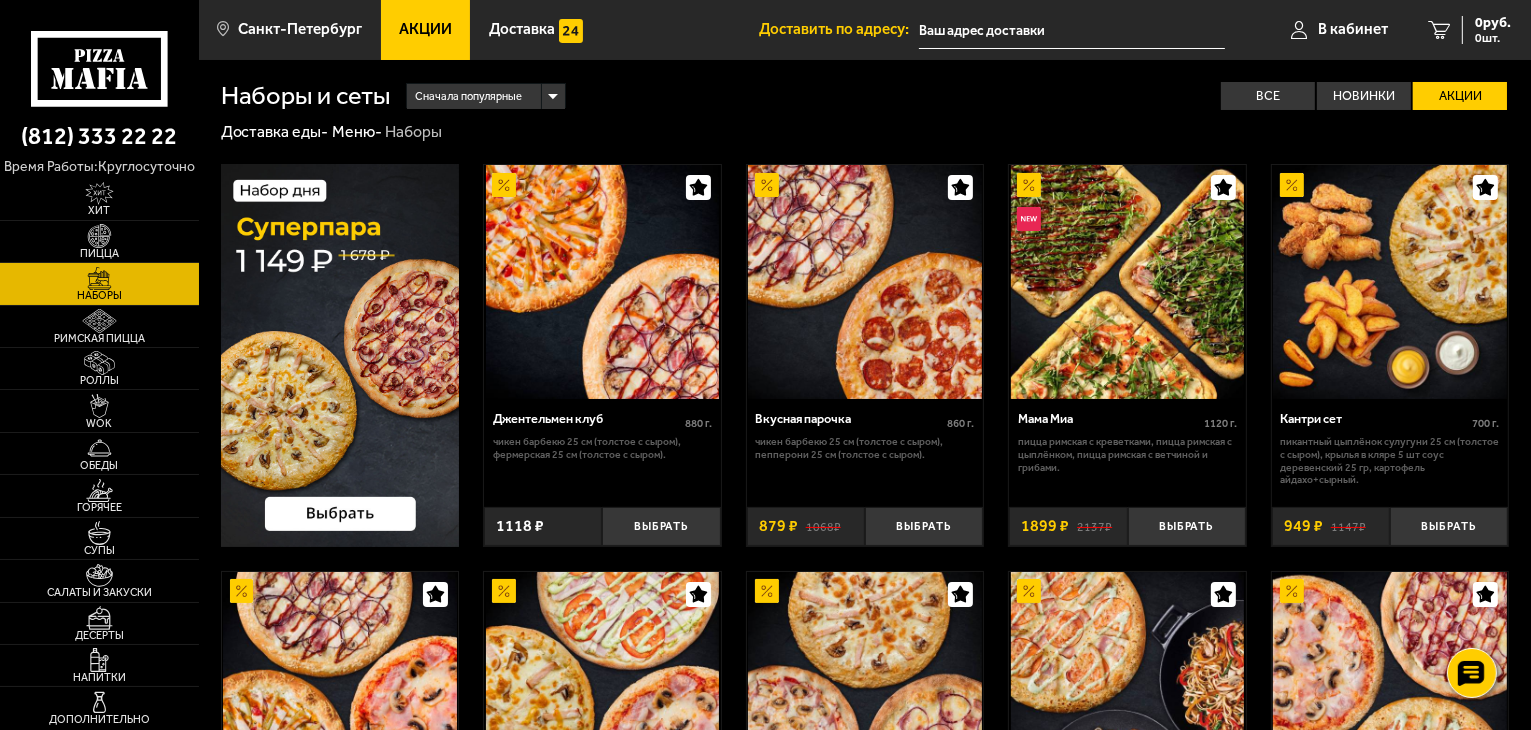 click at bounding box center (865, 282) 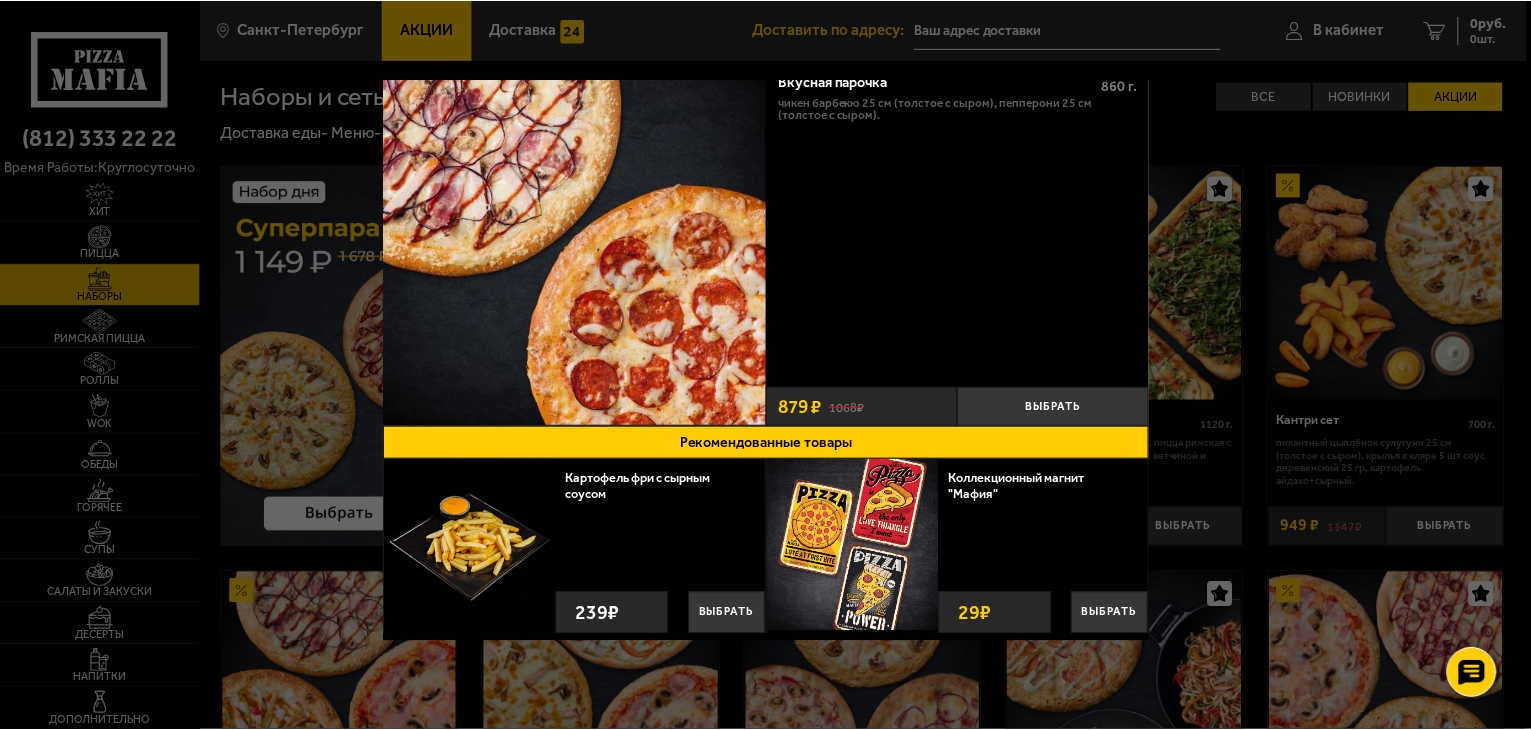 scroll, scrollTop: 0, scrollLeft: 0, axis: both 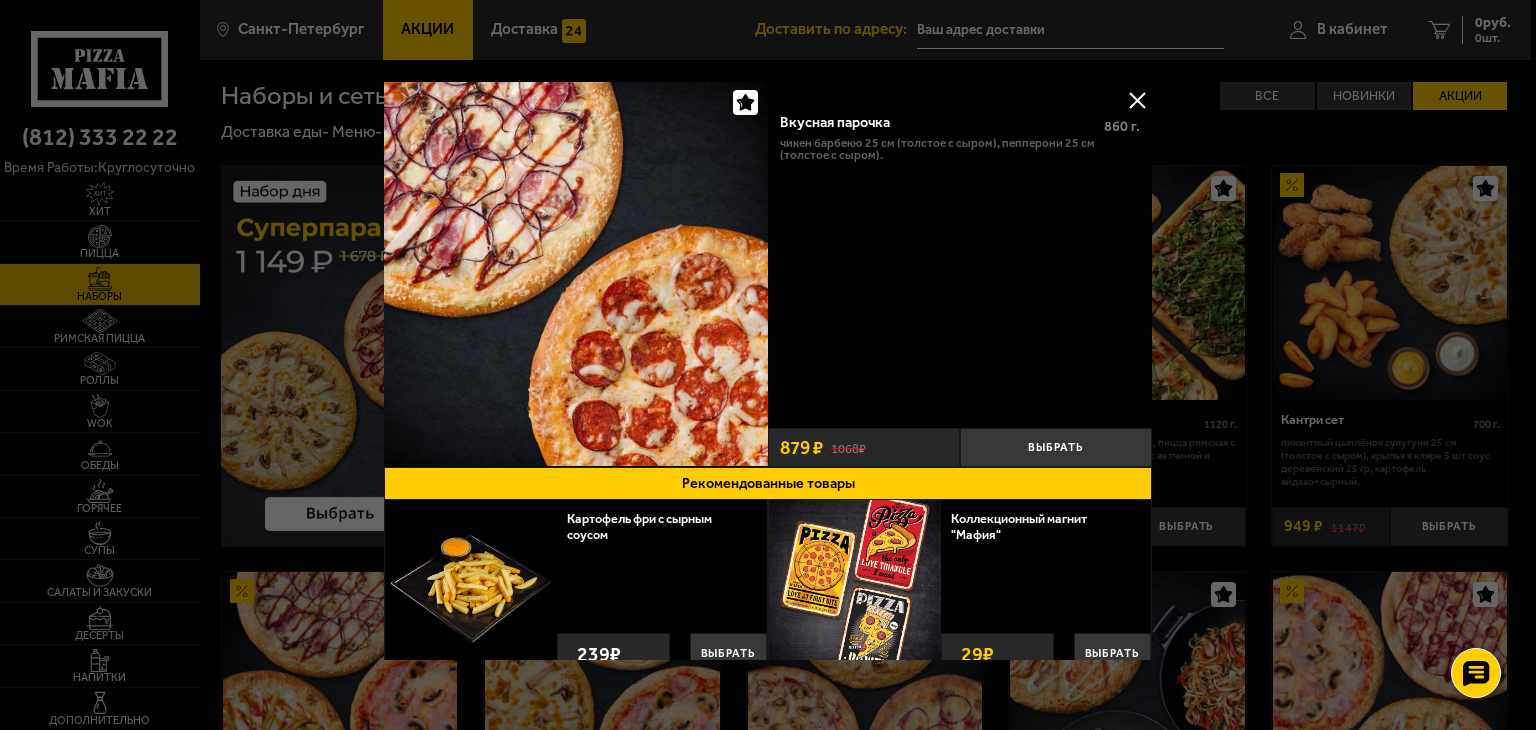 click at bounding box center [1137, 100] 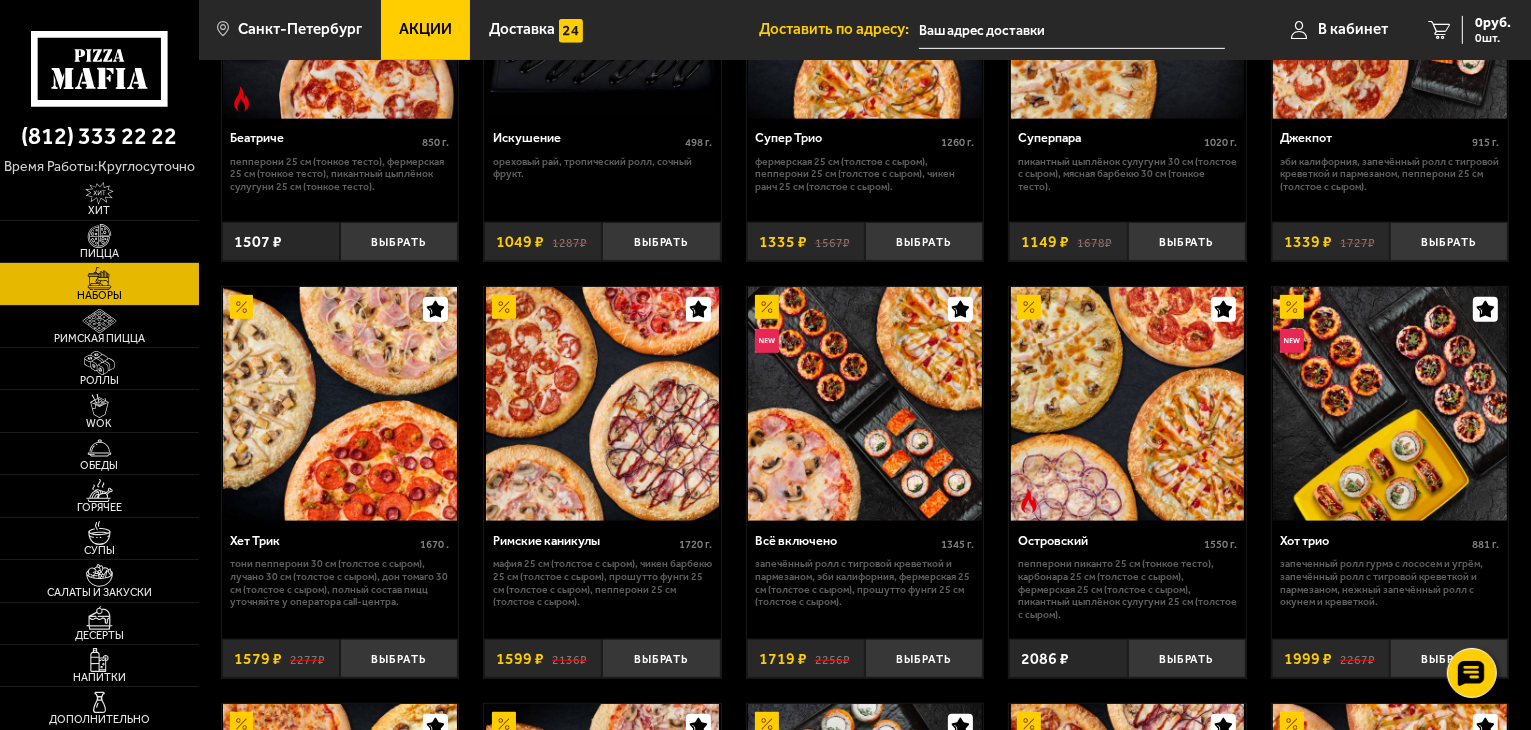 scroll, scrollTop: 1100, scrollLeft: 0, axis: vertical 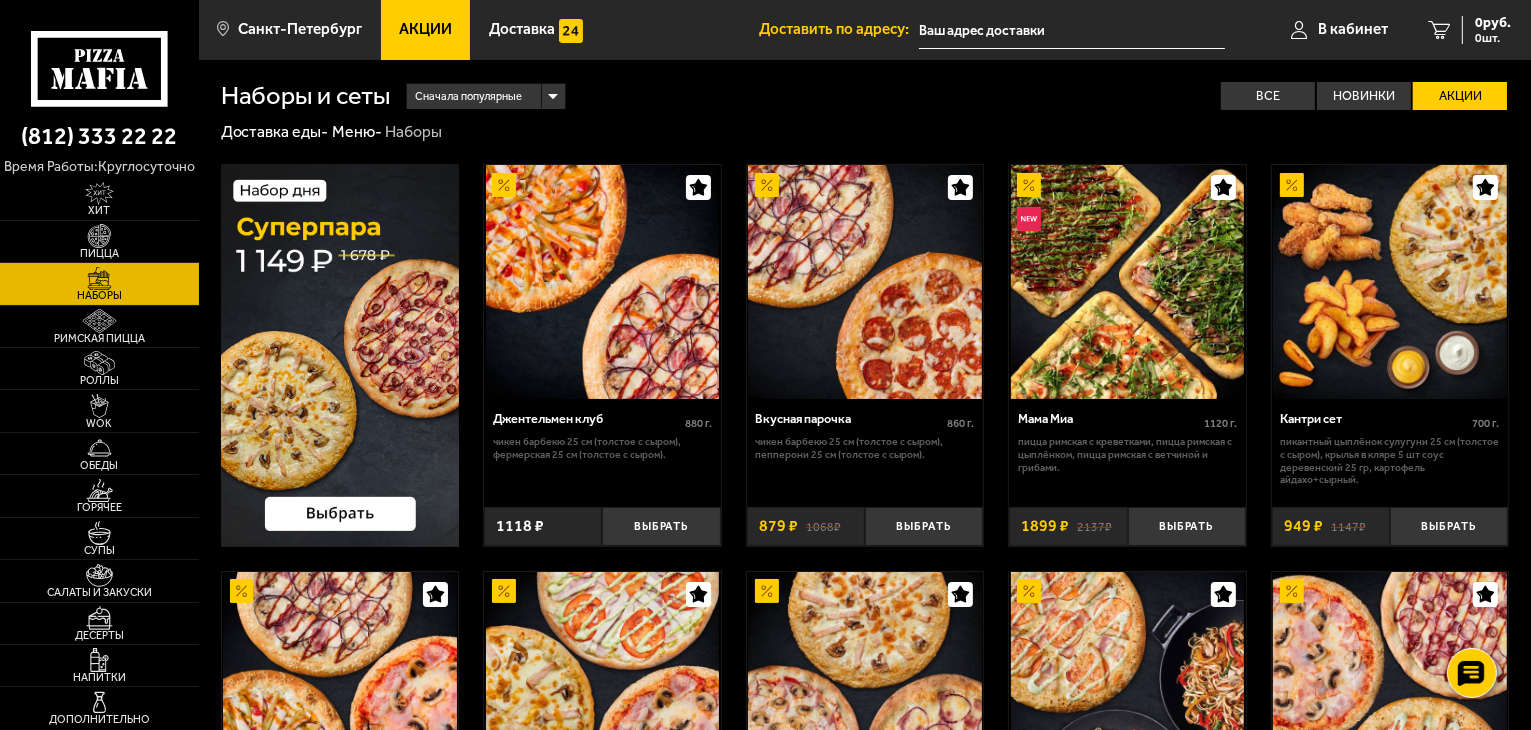 click on "Акции" at bounding box center [1460, 96] 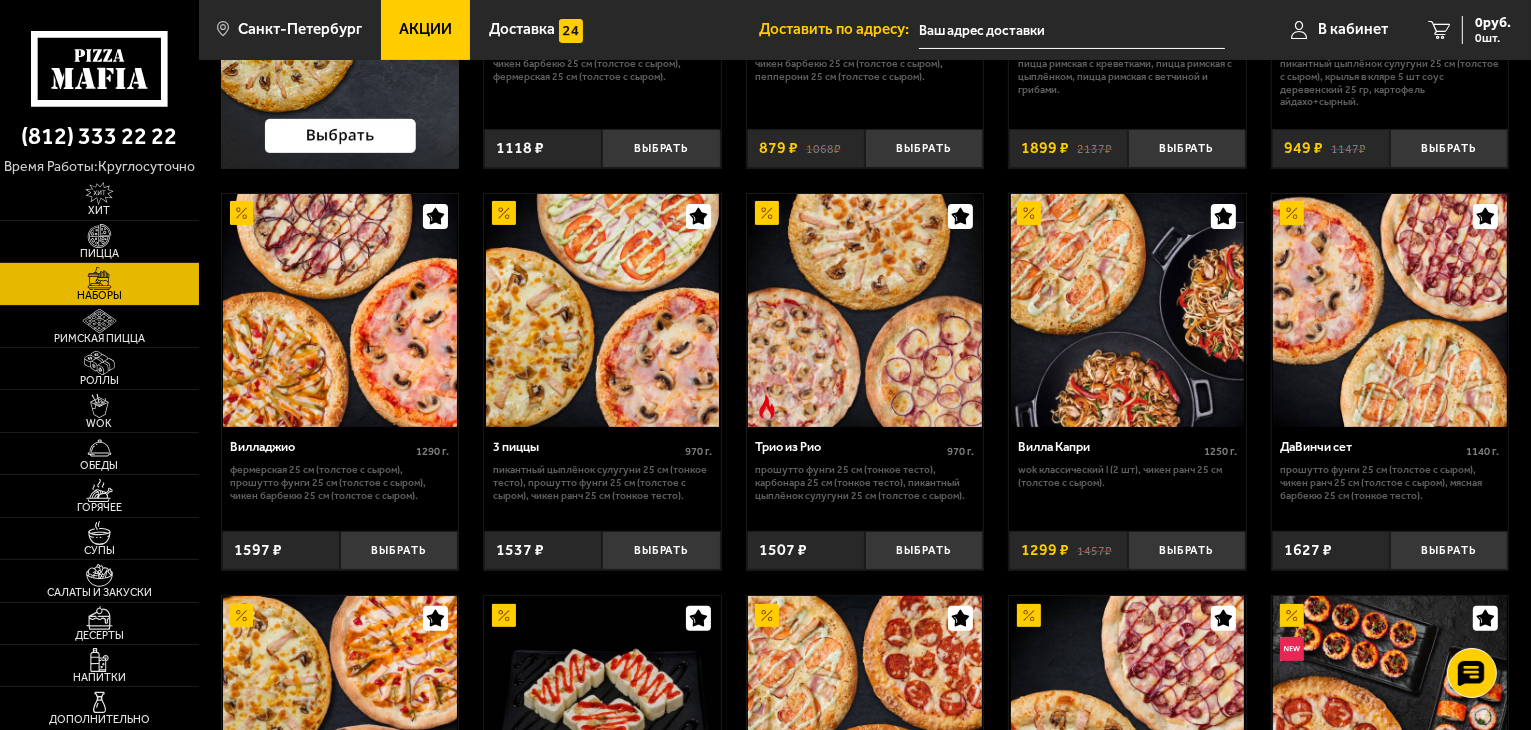 scroll, scrollTop: 400, scrollLeft: 0, axis: vertical 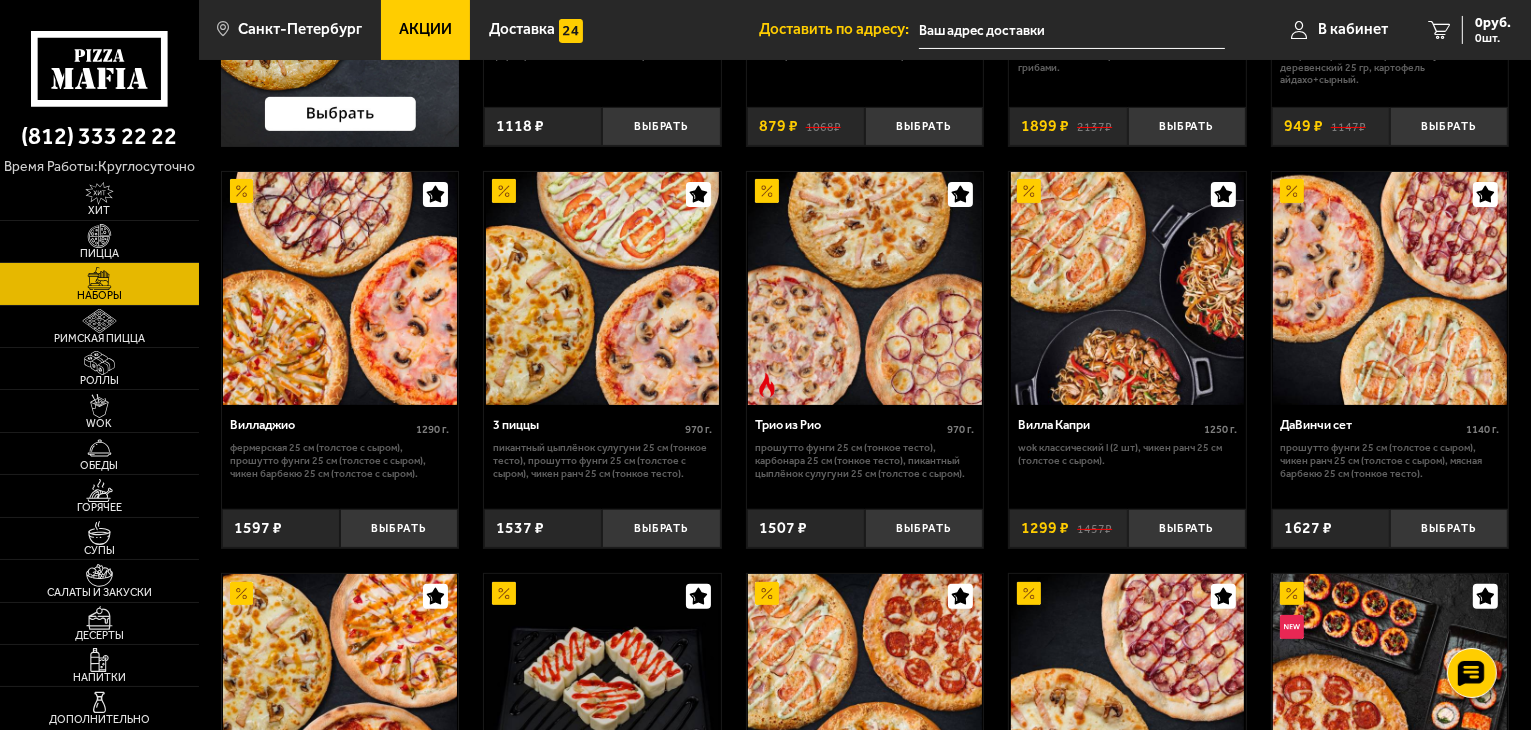 click at bounding box center [602, 289] 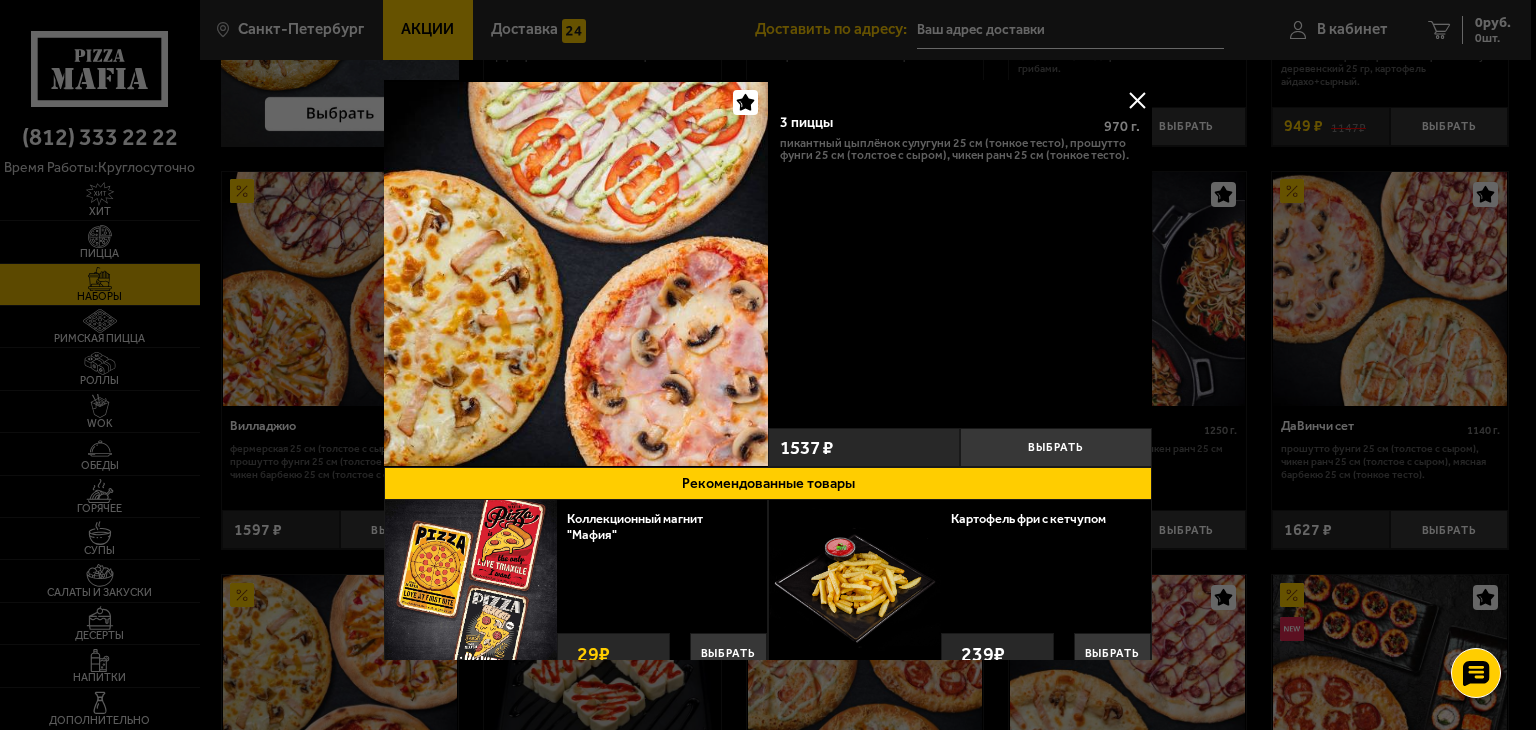 click at bounding box center [1137, 100] 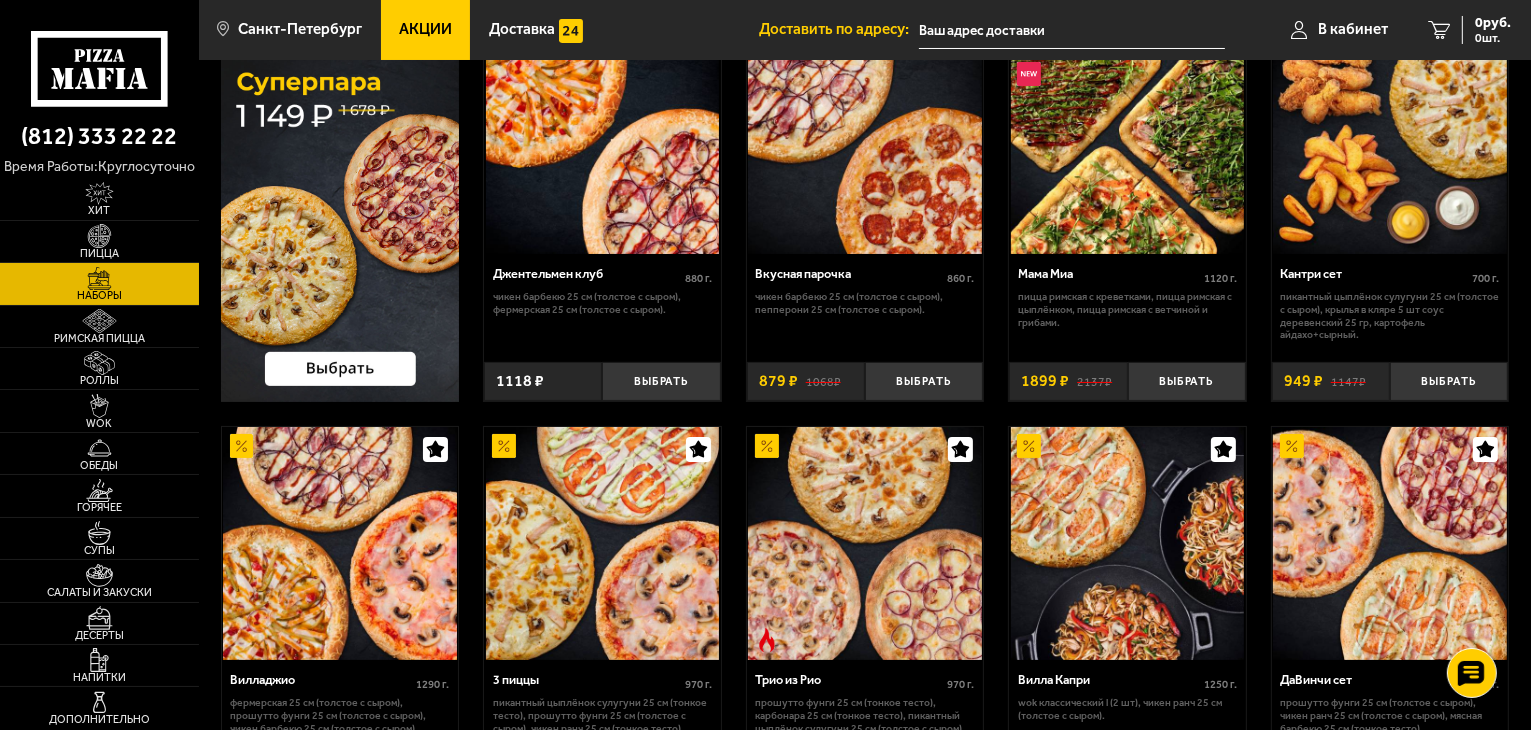 scroll, scrollTop: 0, scrollLeft: 0, axis: both 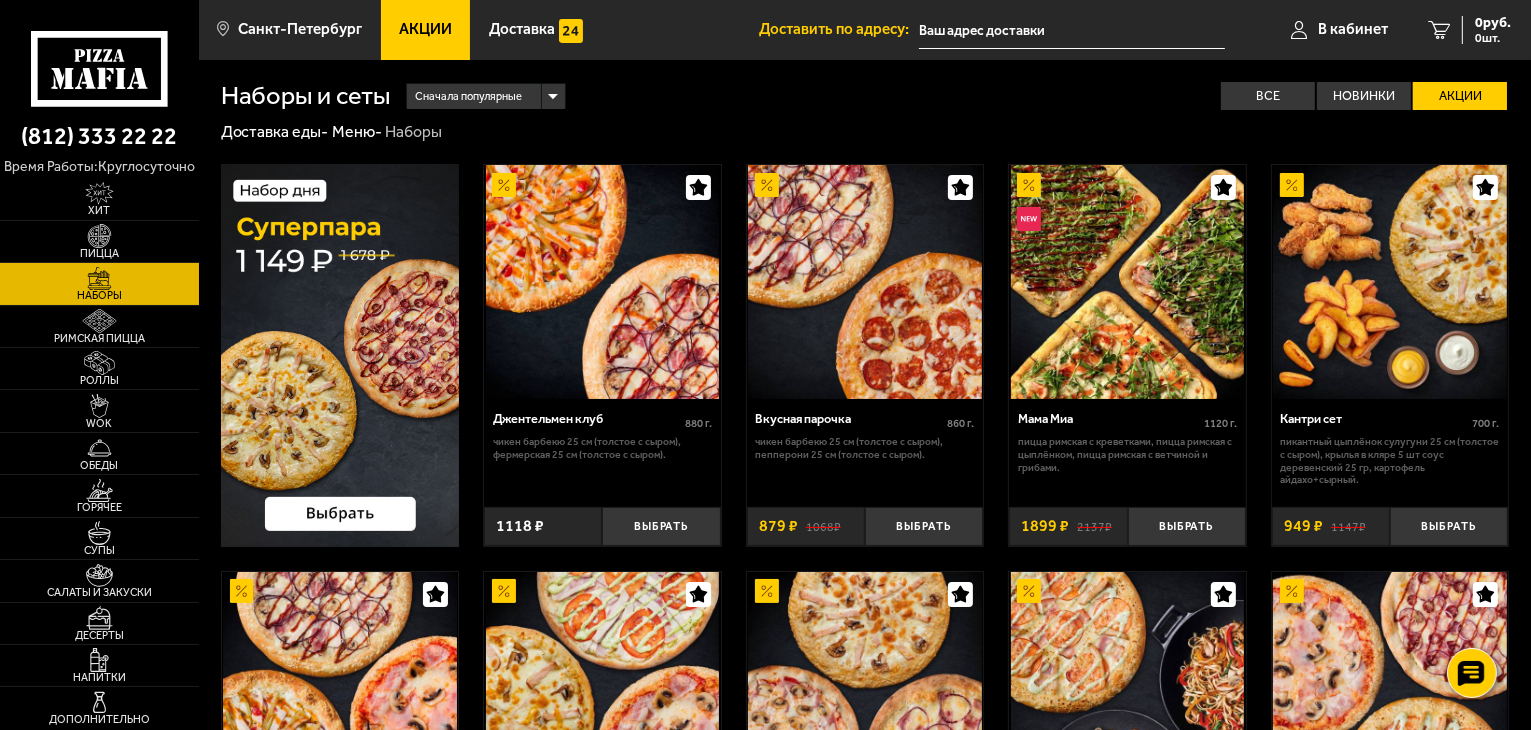 click on "Акции" at bounding box center (1460, 96) 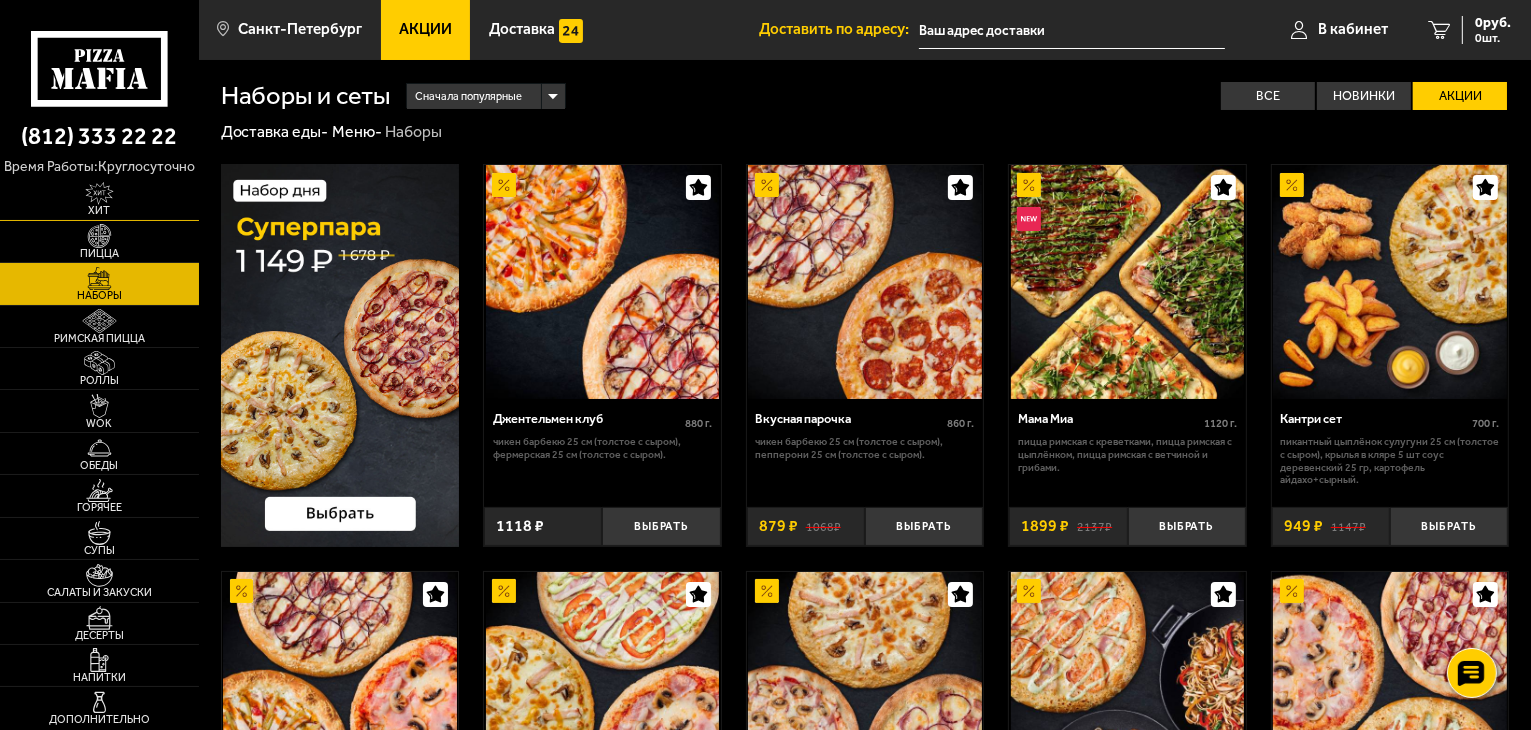 click at bounding box center [99, 194] 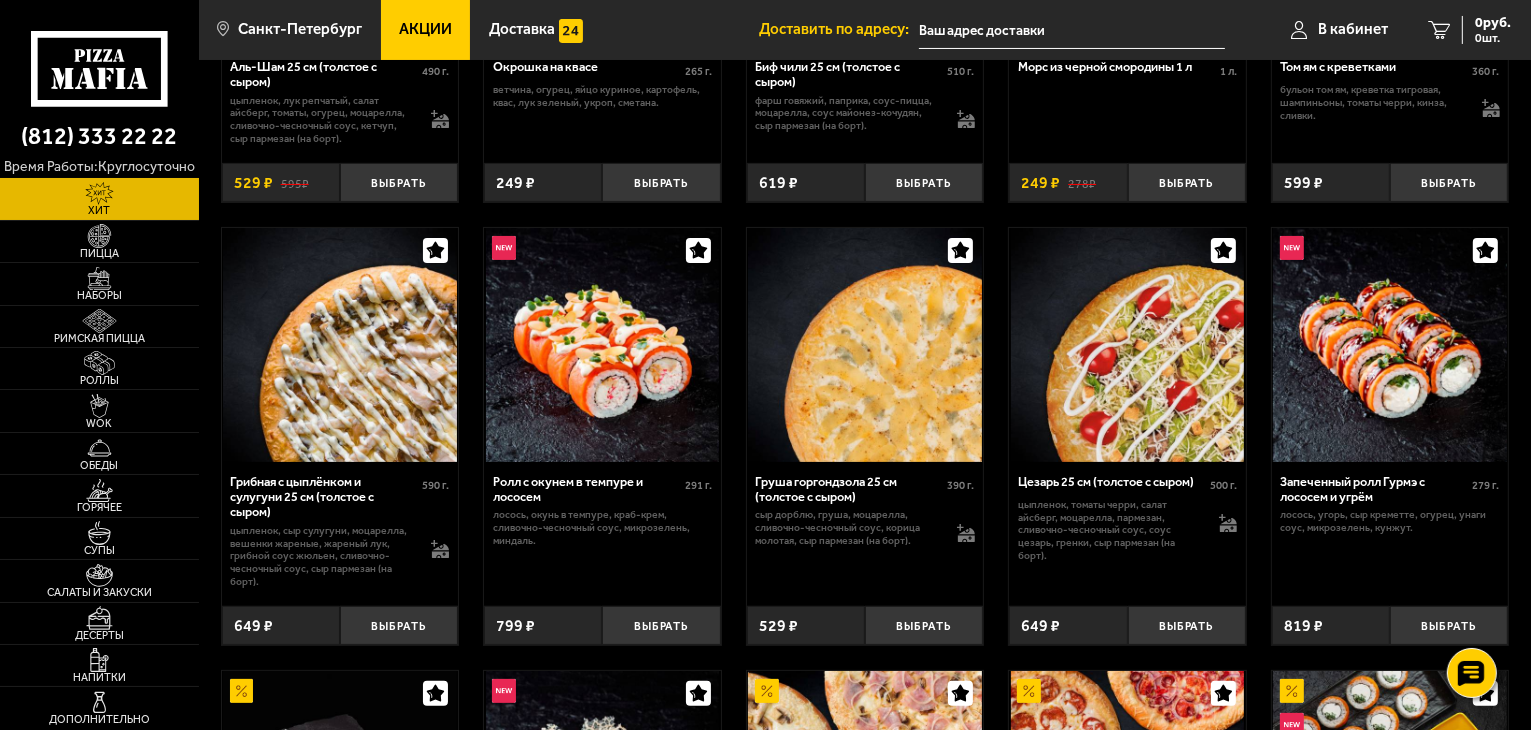 scroll, scrollTop: 400, scrollLeft: 0, axis: vertical 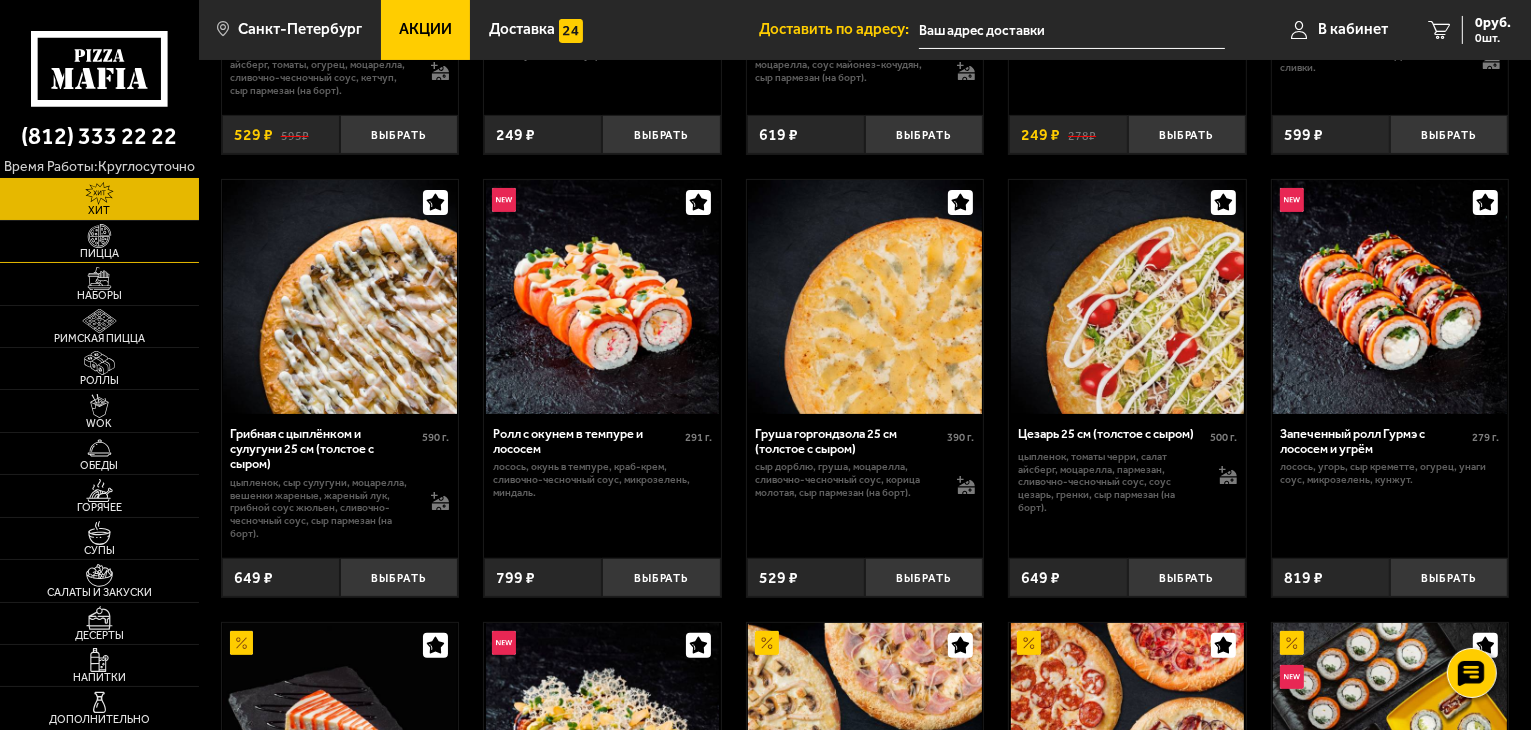 click at bounding box center [99, 236] 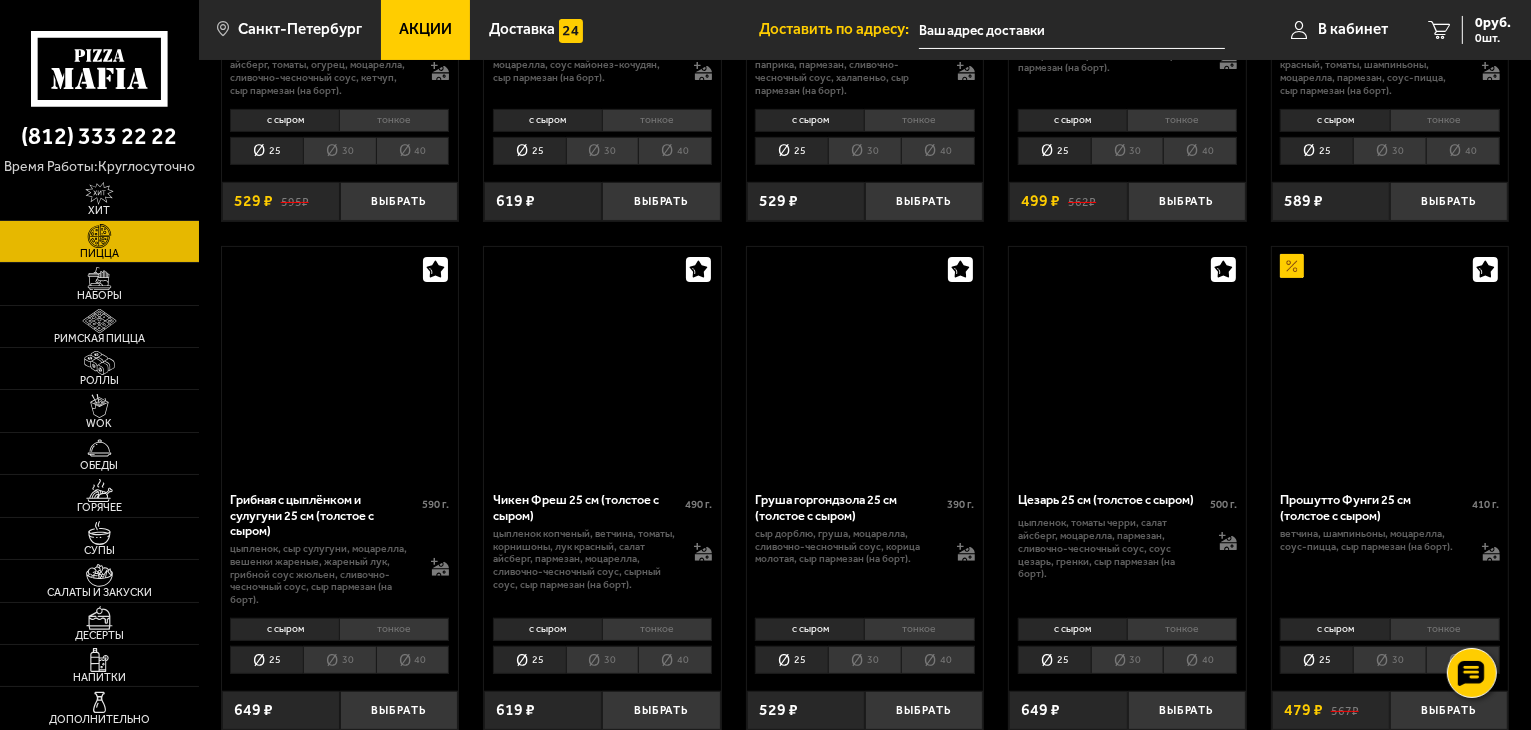 scroll, scrollTop: 0, scrollLeft: 0, axis: both 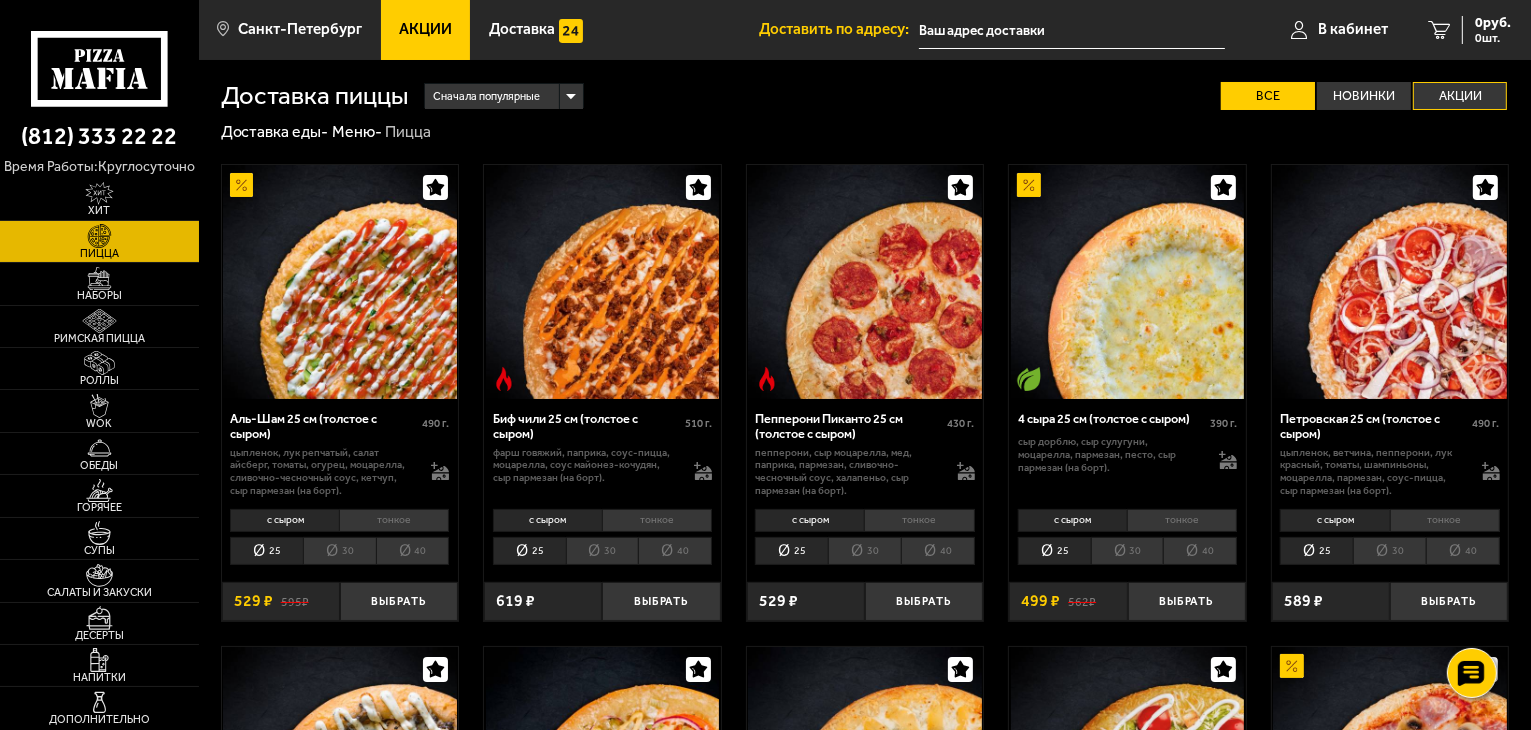 click on "Акции" at bounding box center (1460, 96) 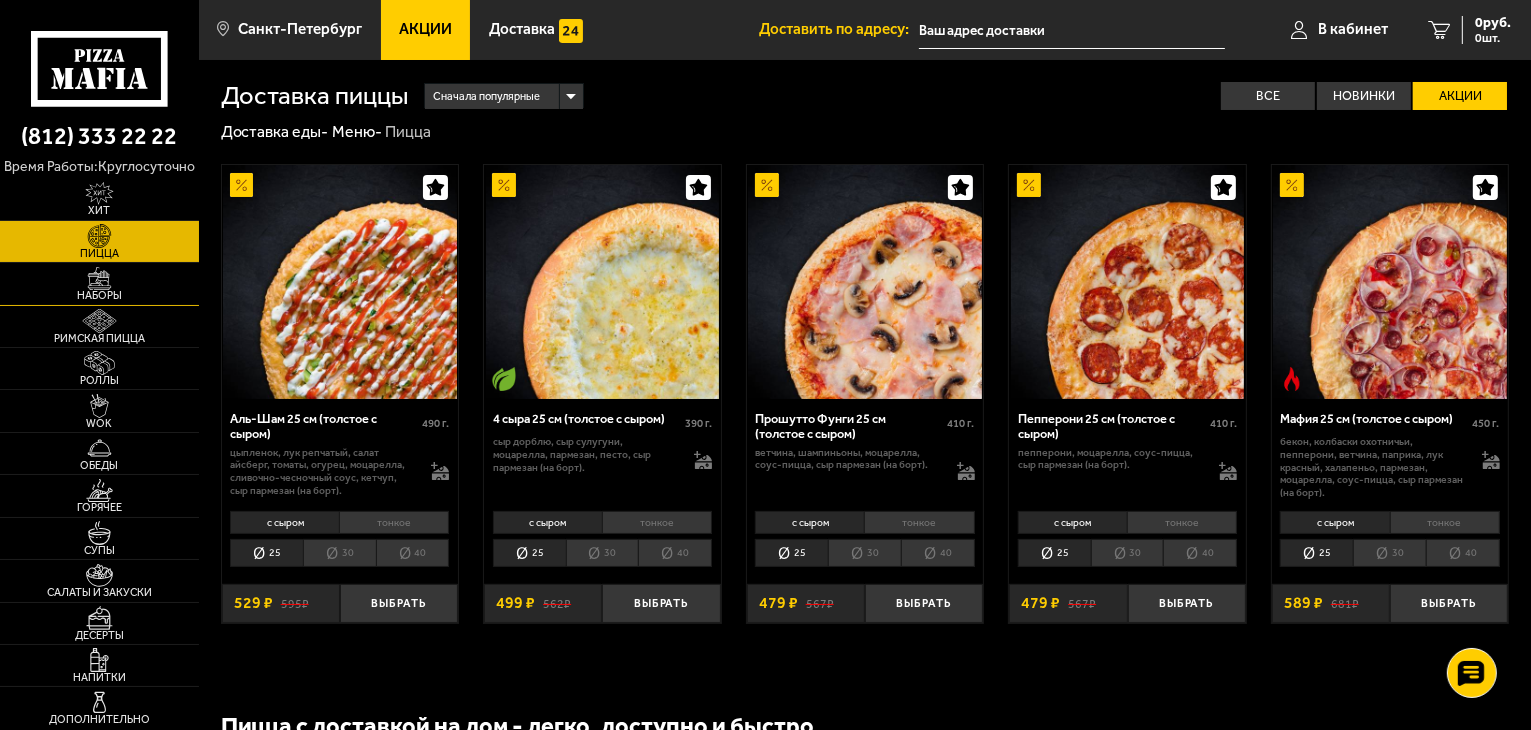 click on "Наборы" at bounding box center (99, 295) 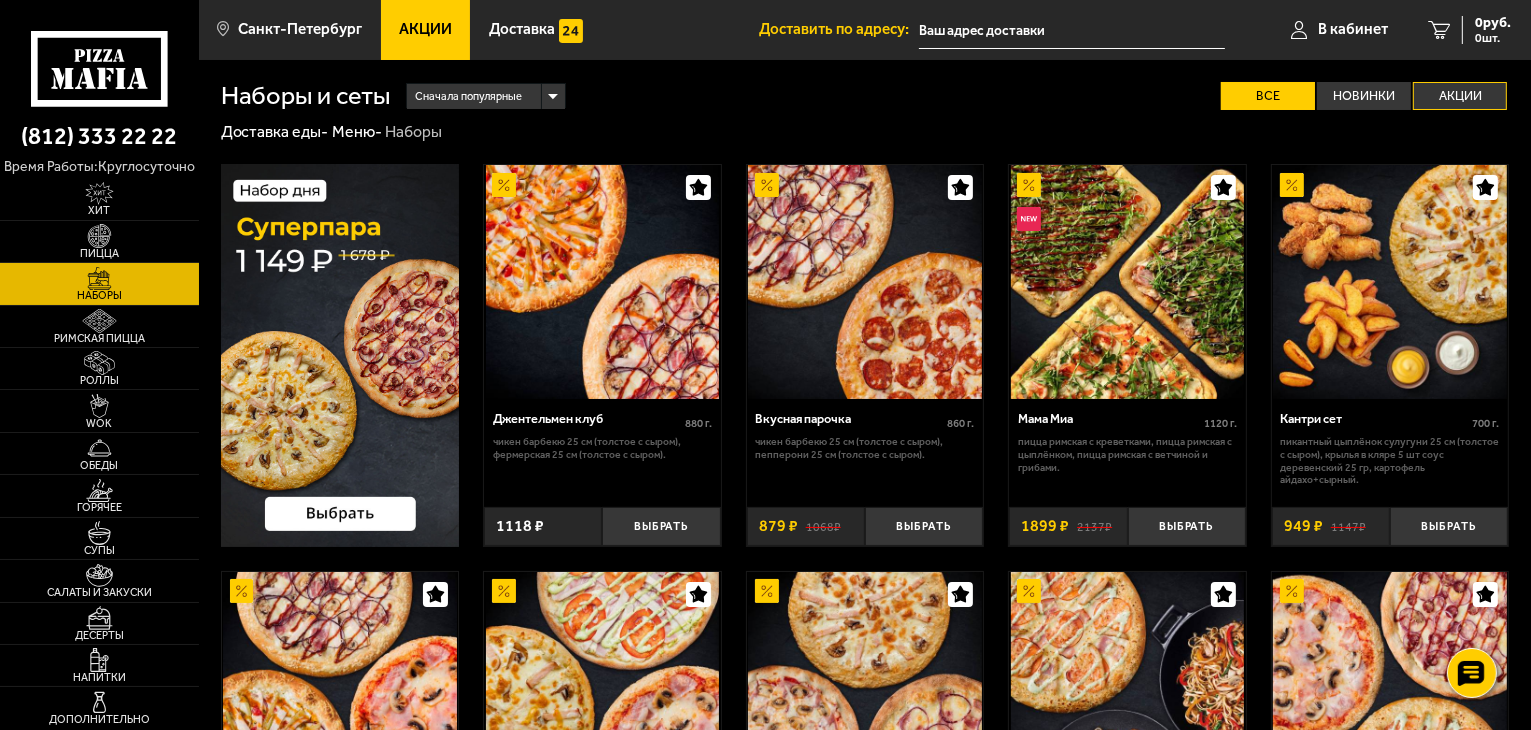 click on "Акции" at bounding box center (1460, 96) 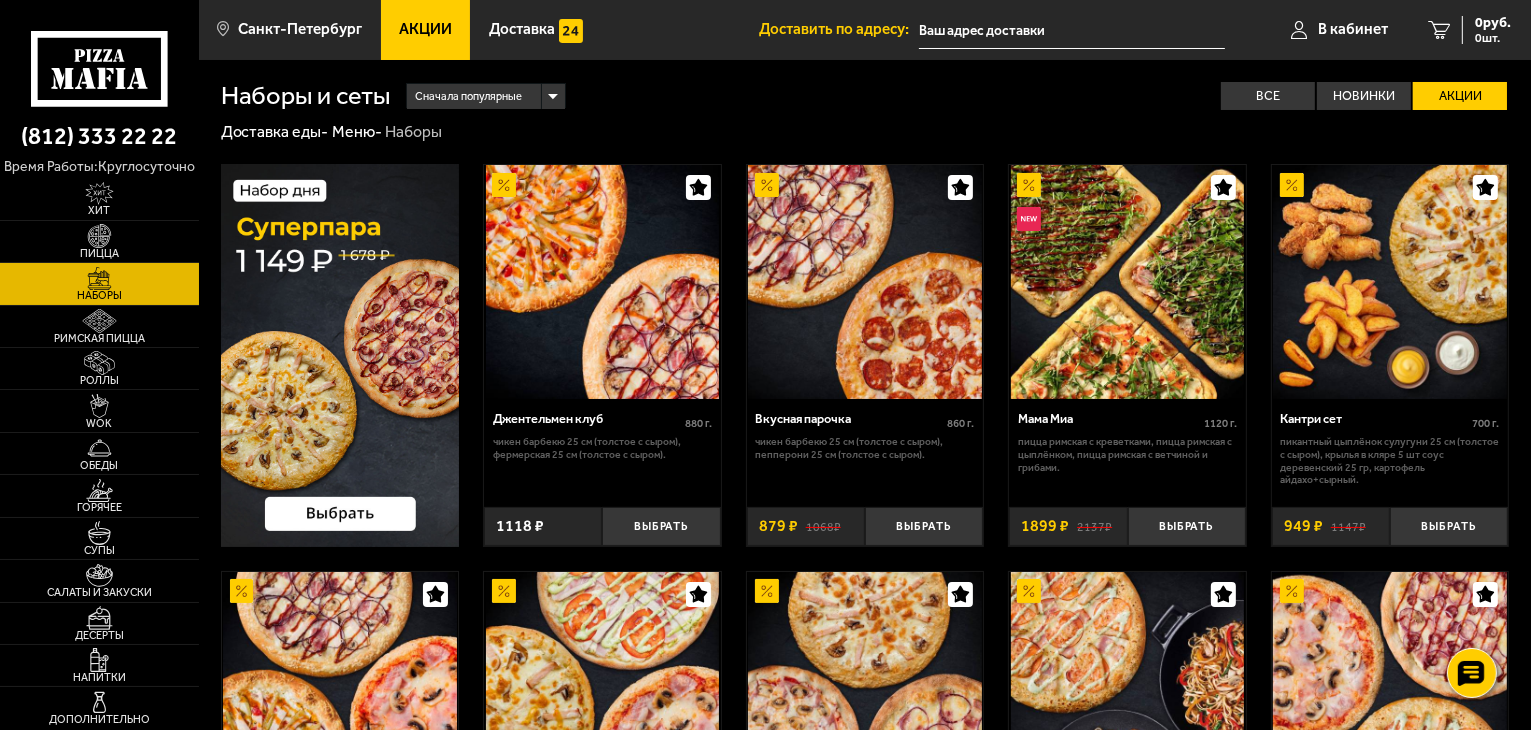 click on "Акции" at bounding box center [1460, 96] 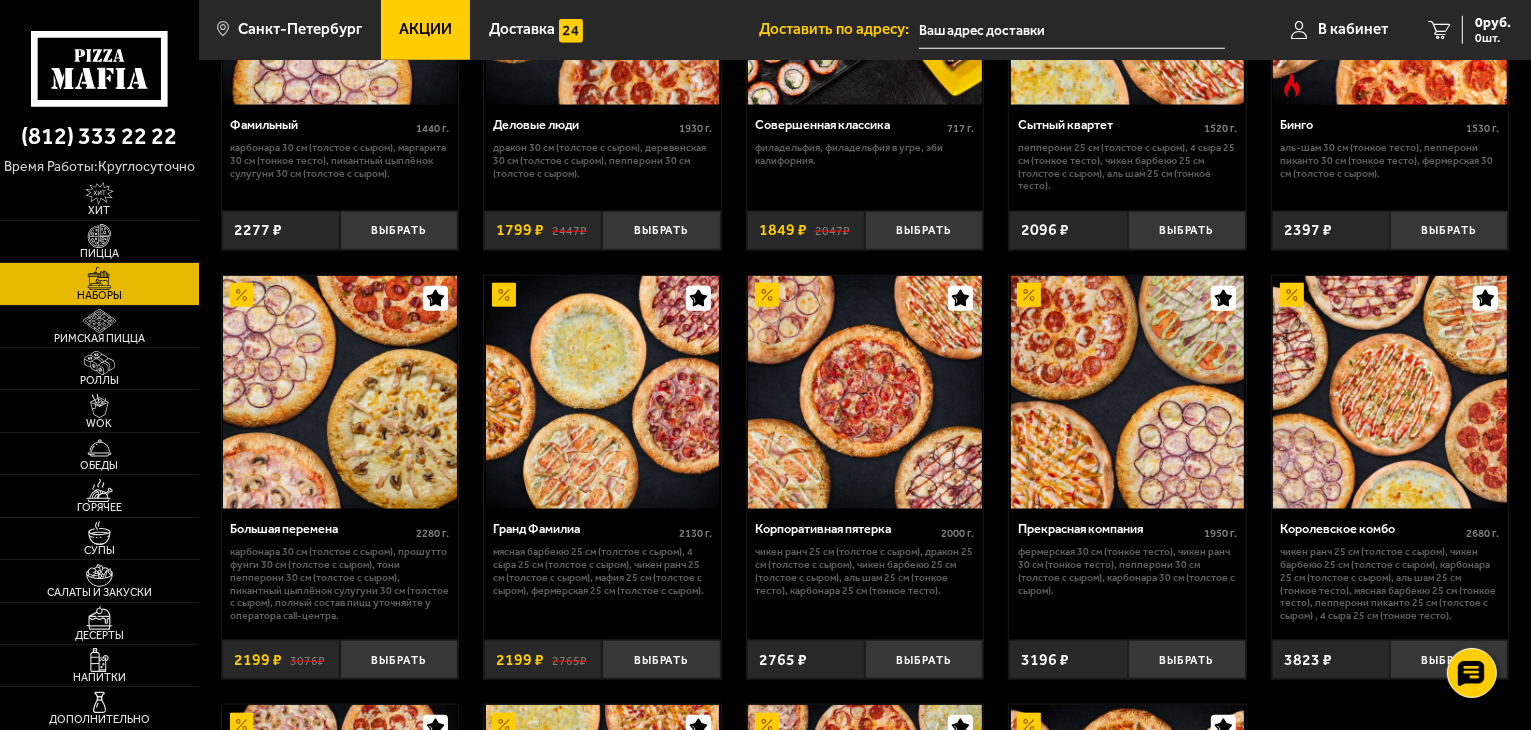 scroll, scrollTop: 1843, scrollLeft: 0, axis: vertical 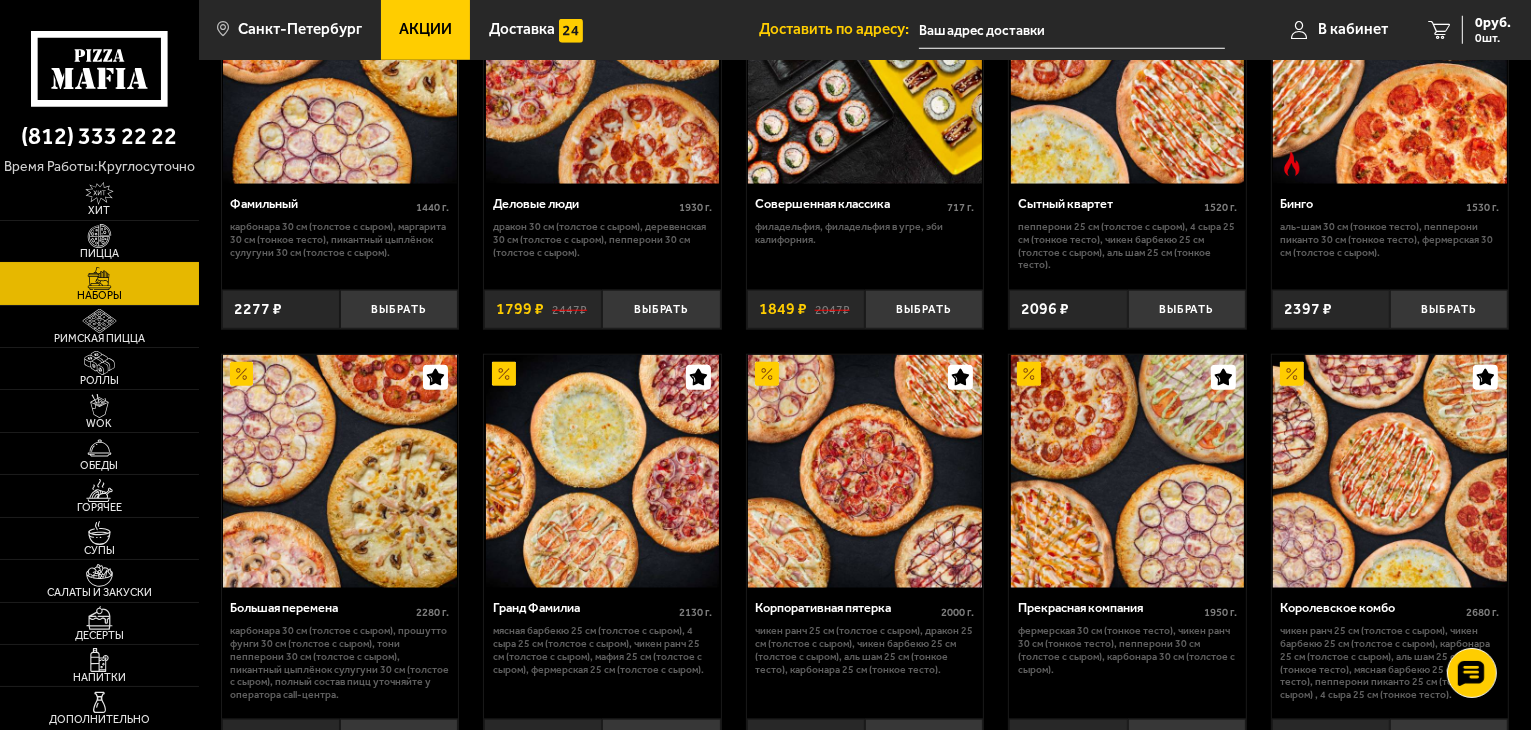 click at bounding box center [99, 236] 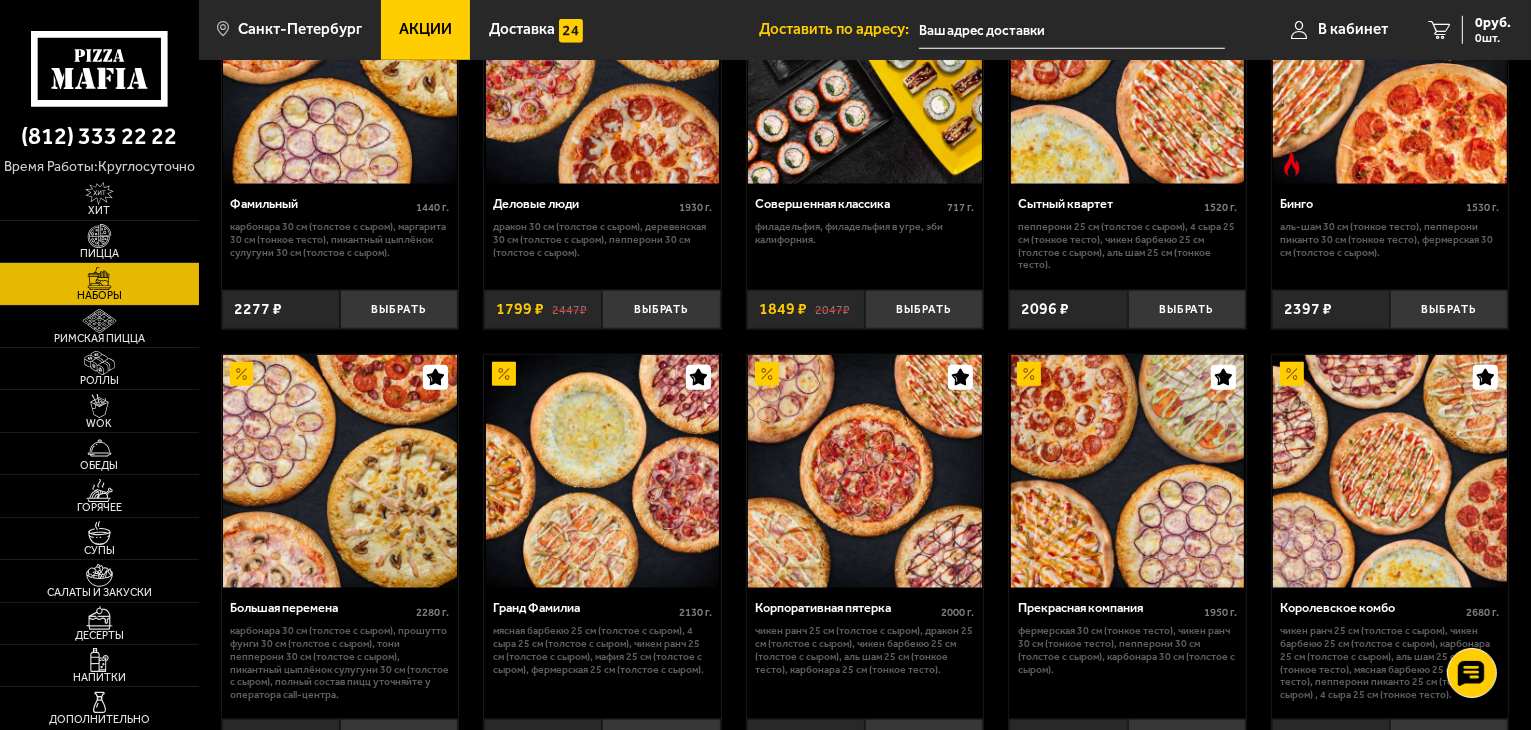 scroll, scrollTop: 0, scrollLeft: 0, axis: both 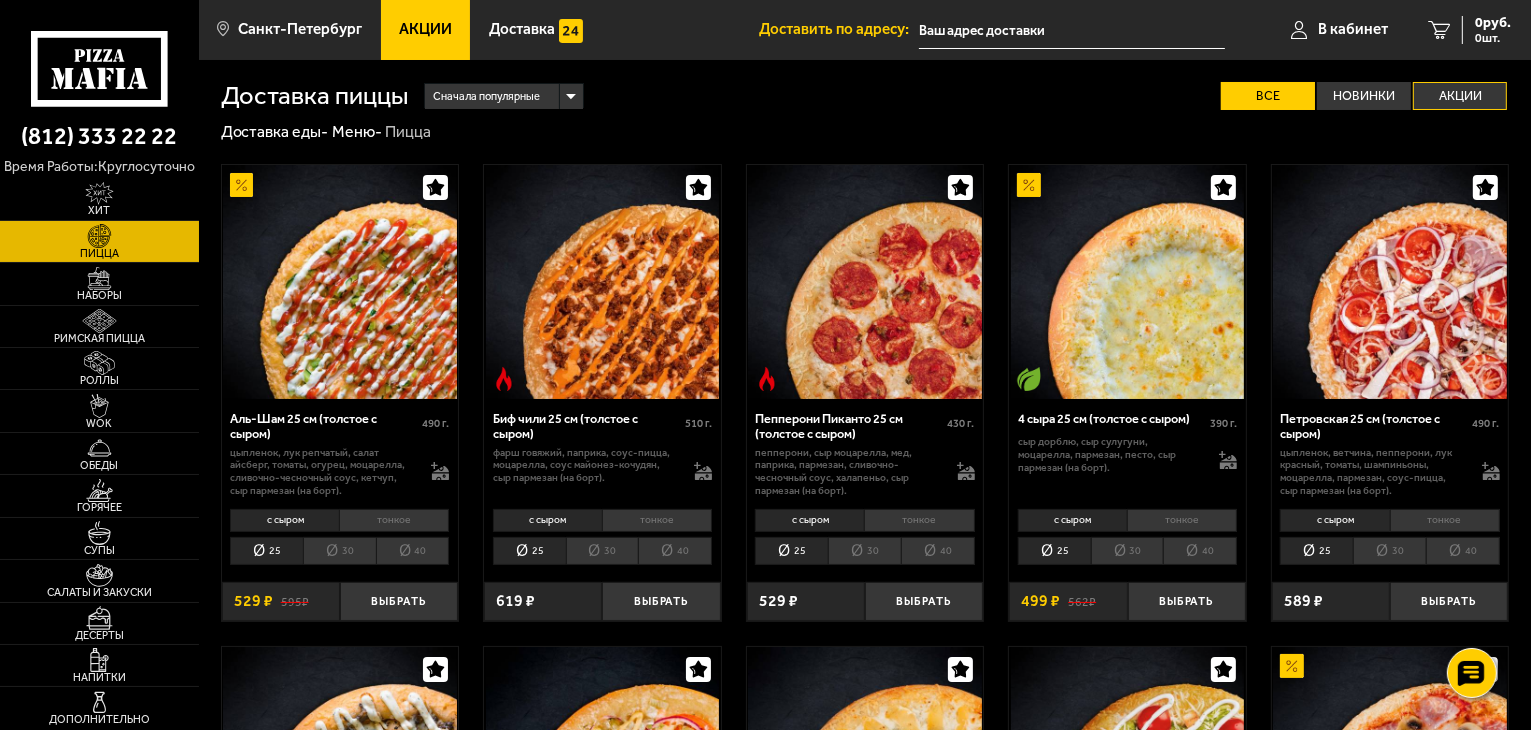 click on "Акции" at bounding box center [1460, 96] 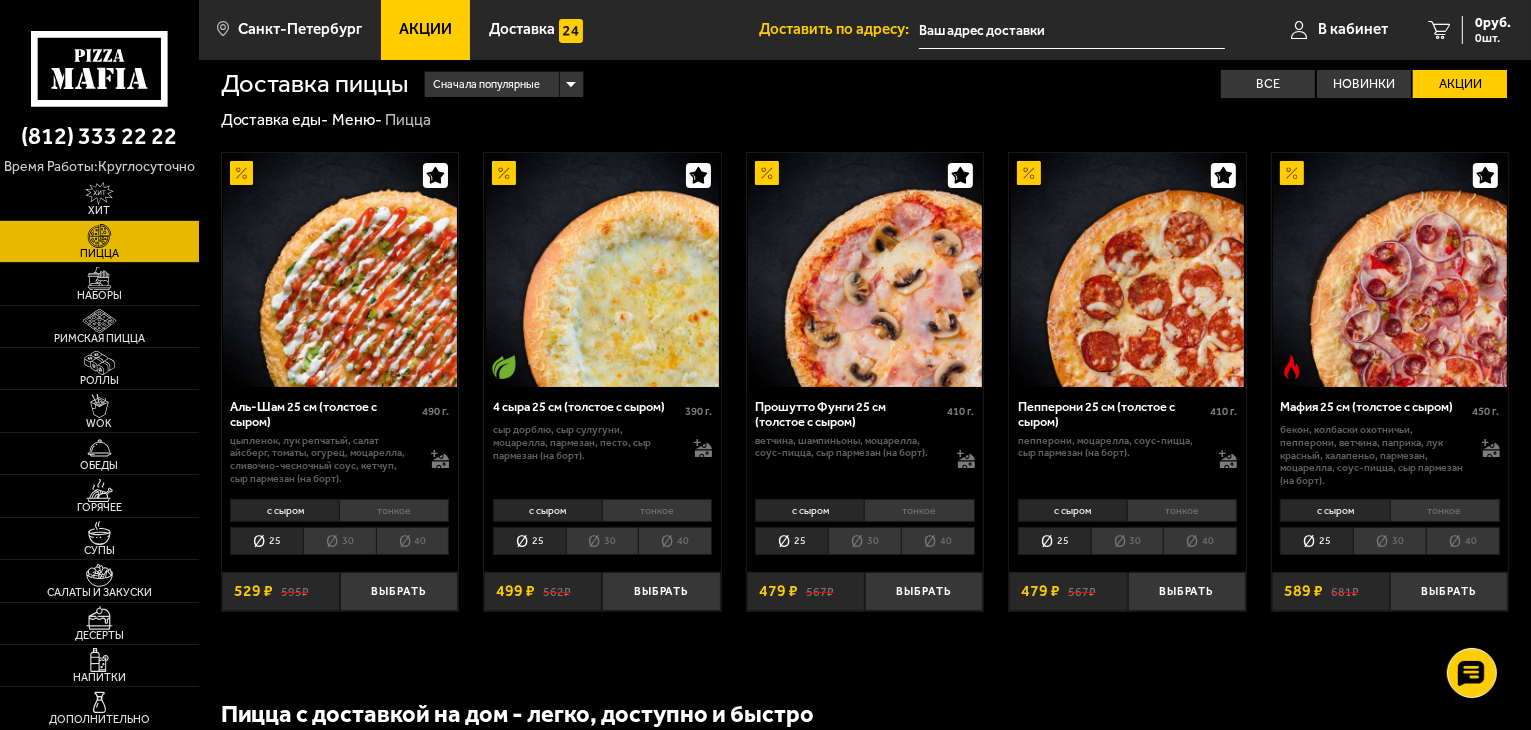 scroll, scrollTop: 0, scrollLeft: 0, axis: both 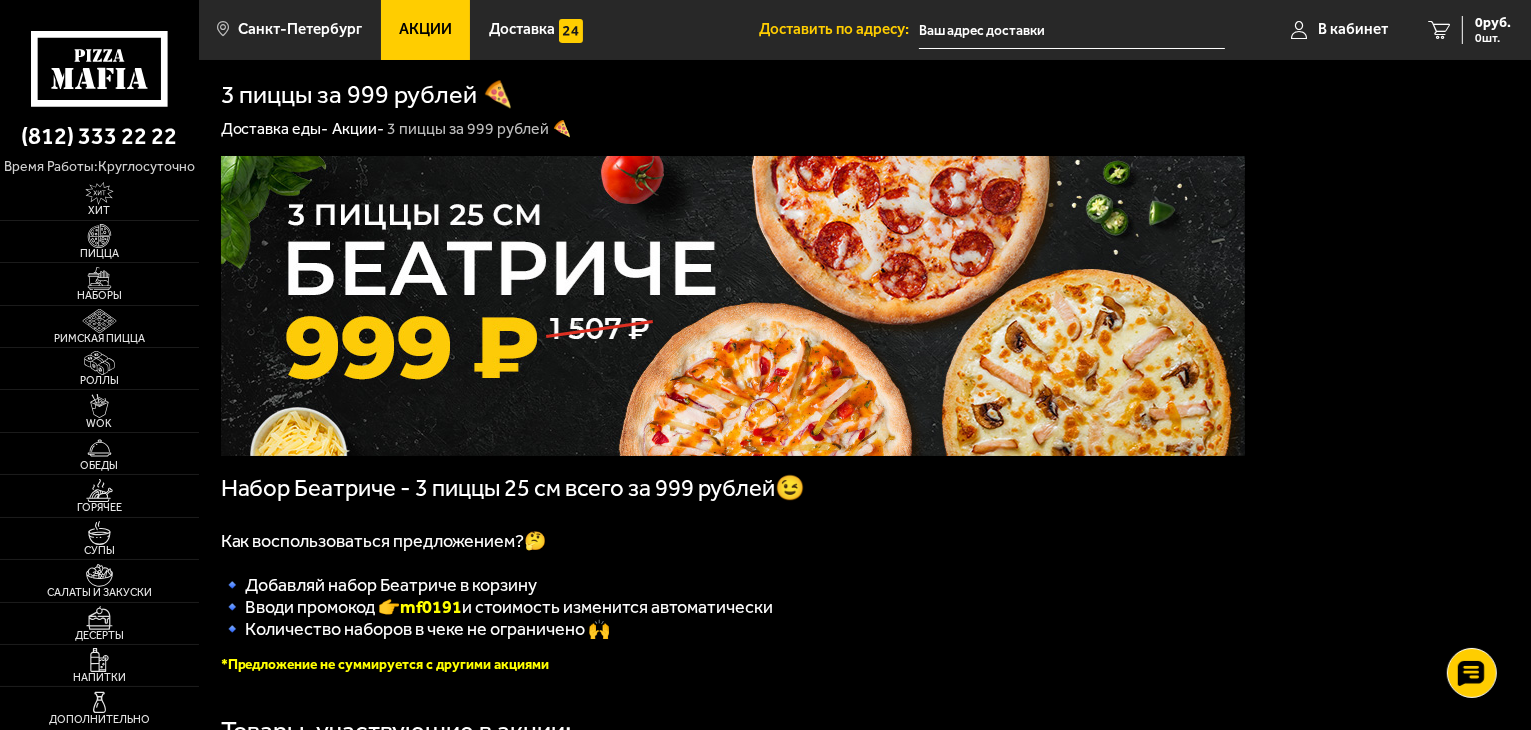 click on "Акции  -" at bounding box center (358, 128) 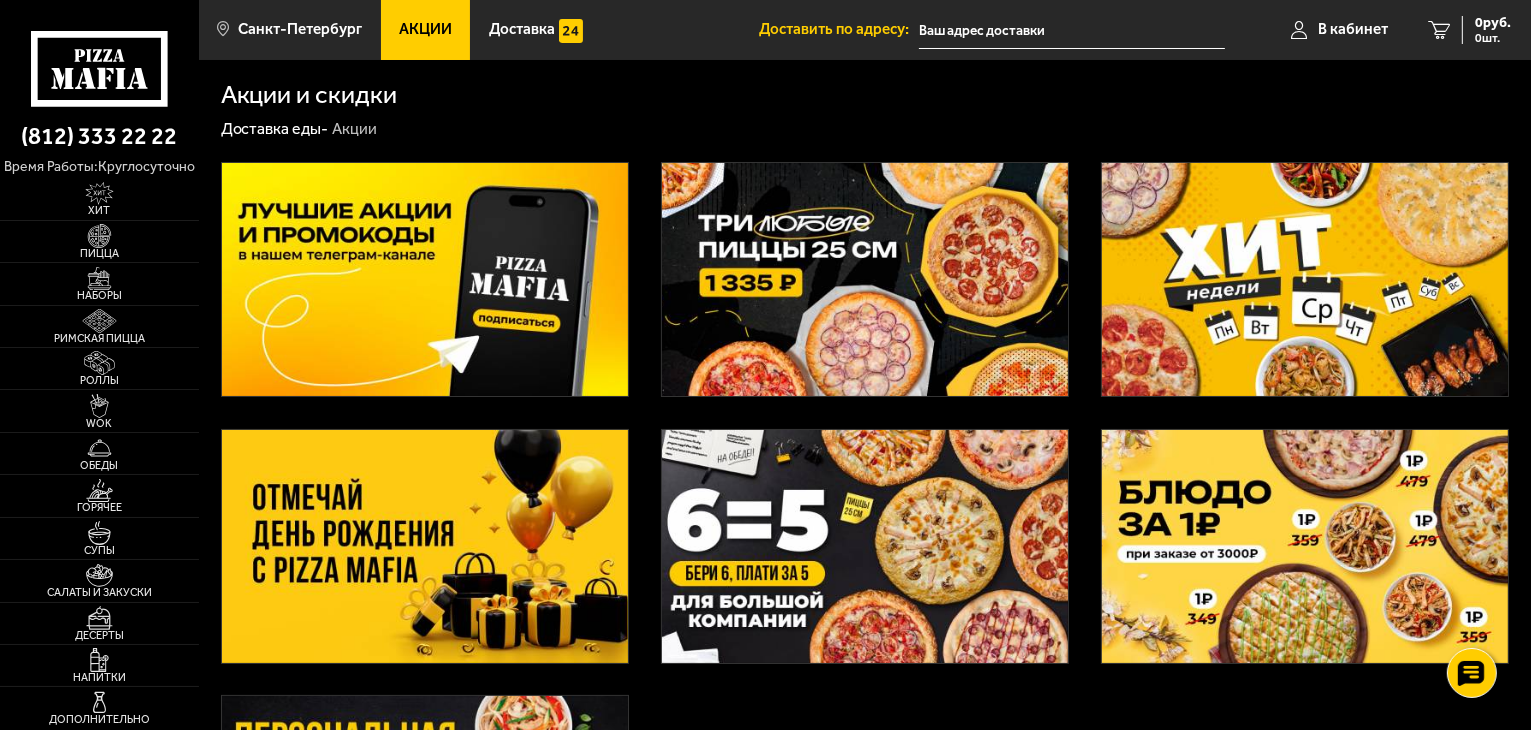 click on "Акции" at bounding box center [425, 29] 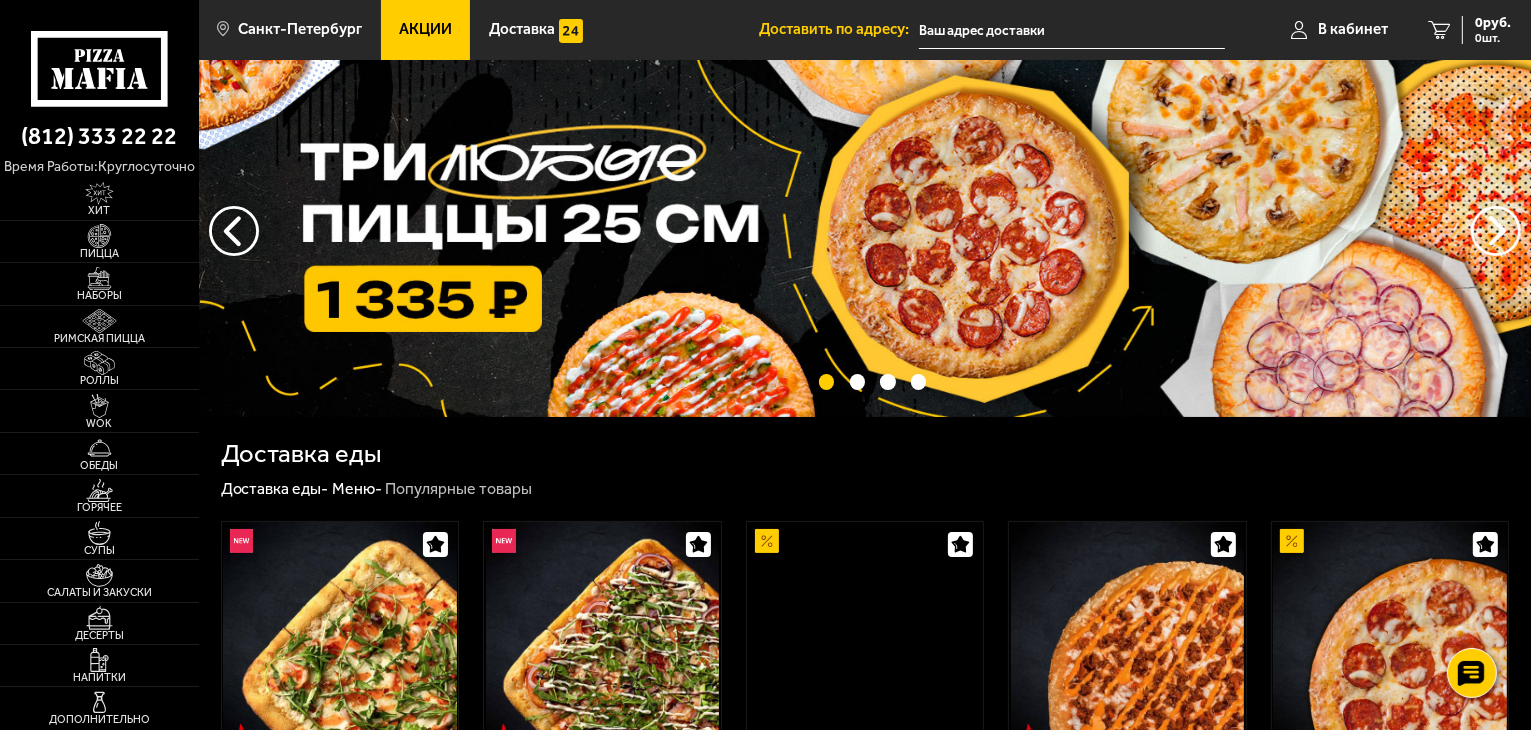 scroll, scrollTop: 0, scrollLeft: 0, axis: both 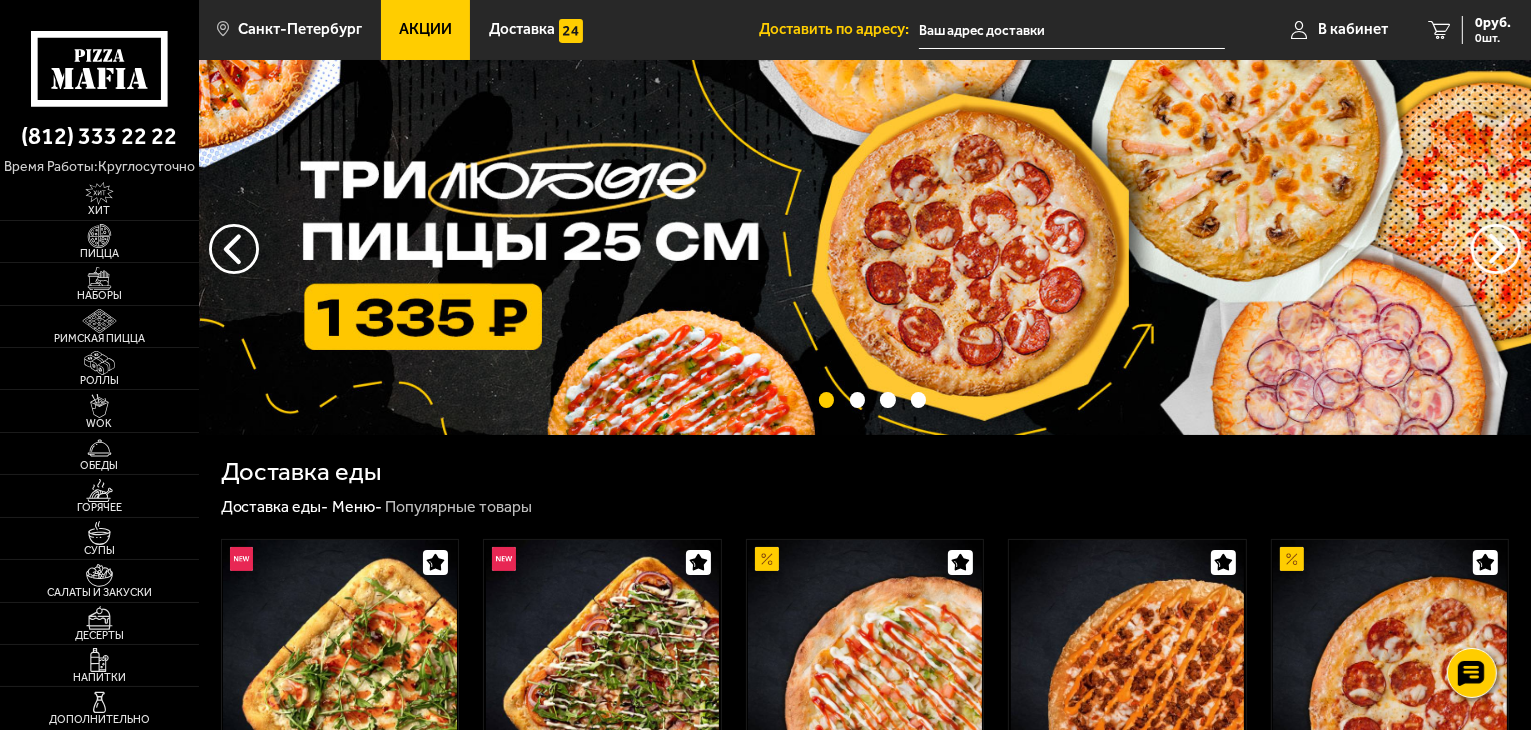 click on "Акции" at bounding box center [425, 29] 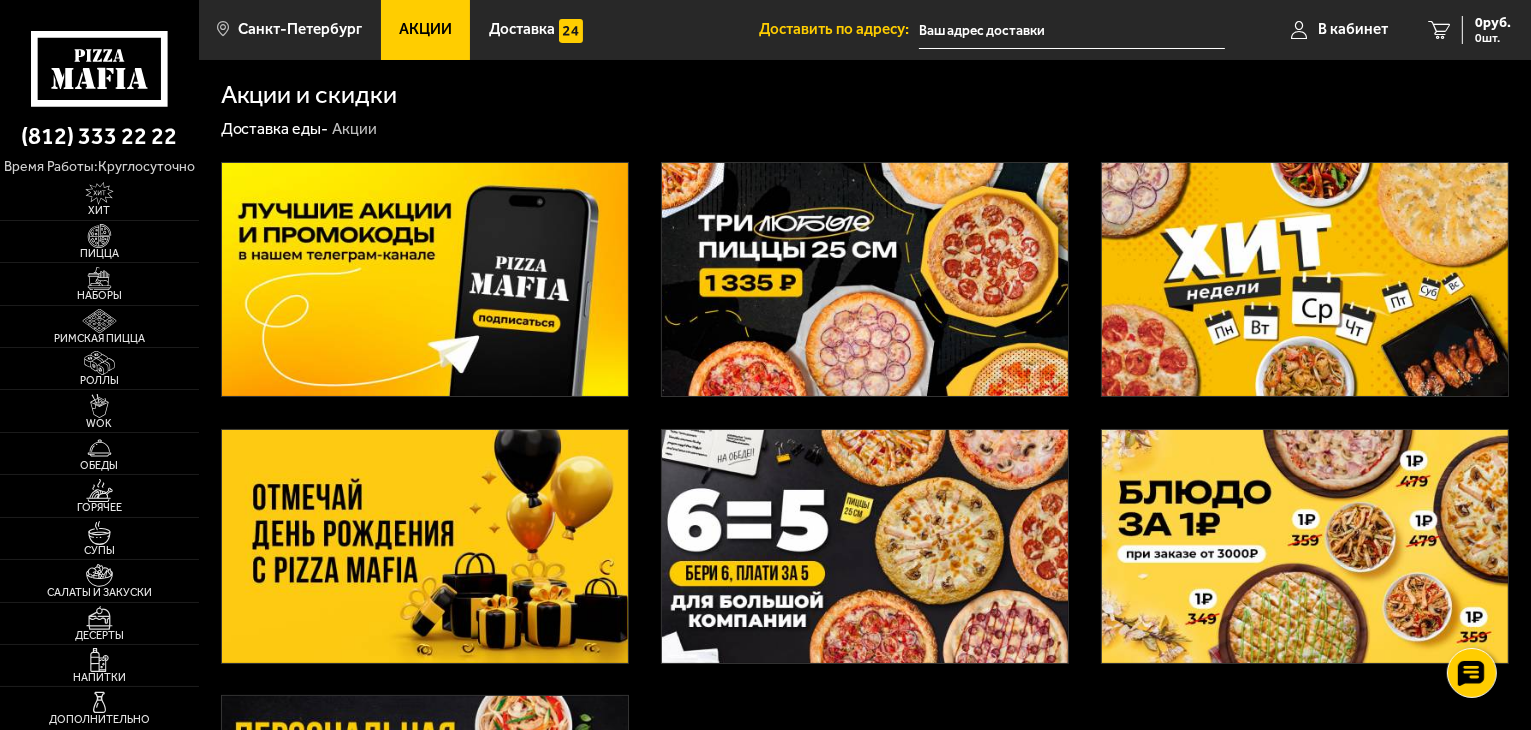 scroll, scrollTop: 0, scrollLeft: 0, axis: both 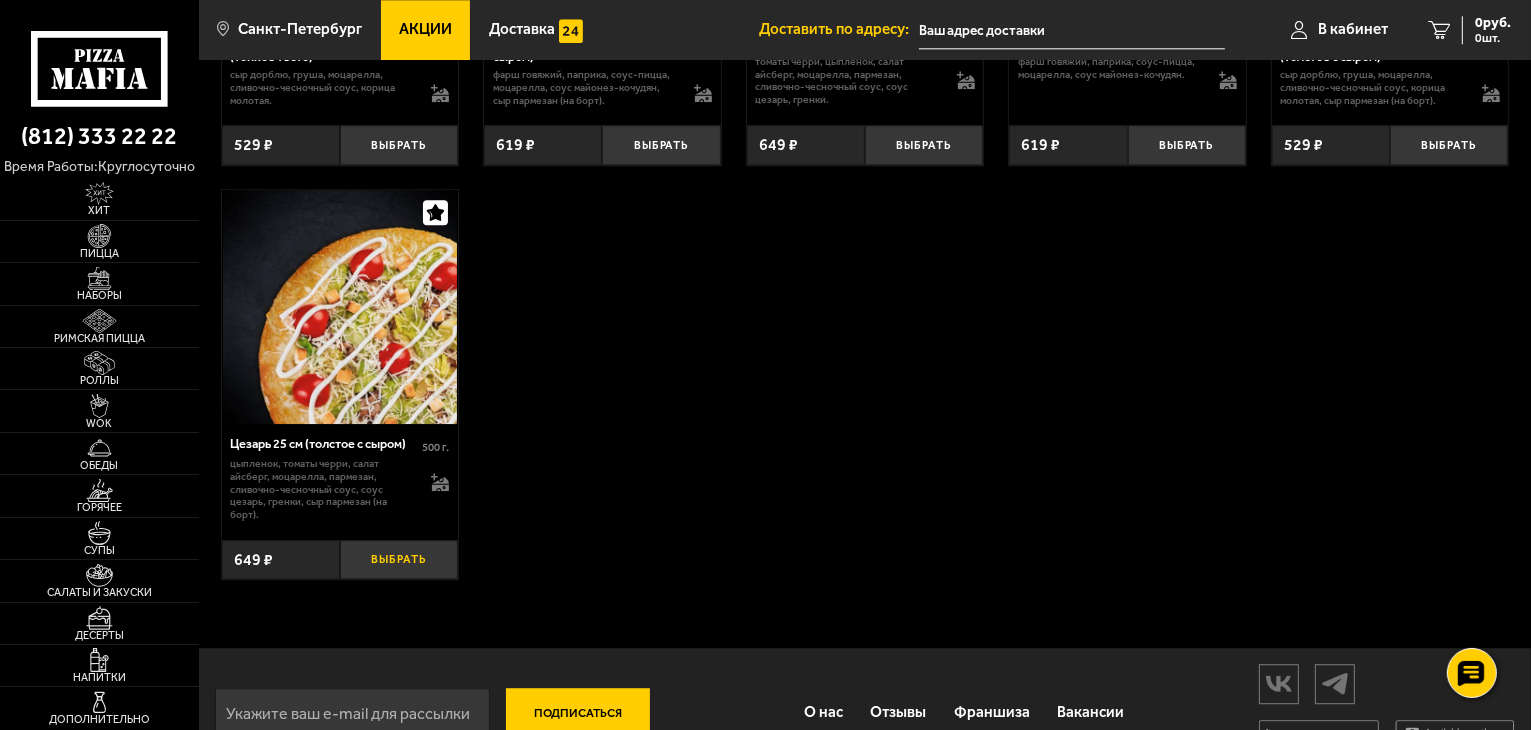click on "Выбрать" at bounding box center [399, 559] 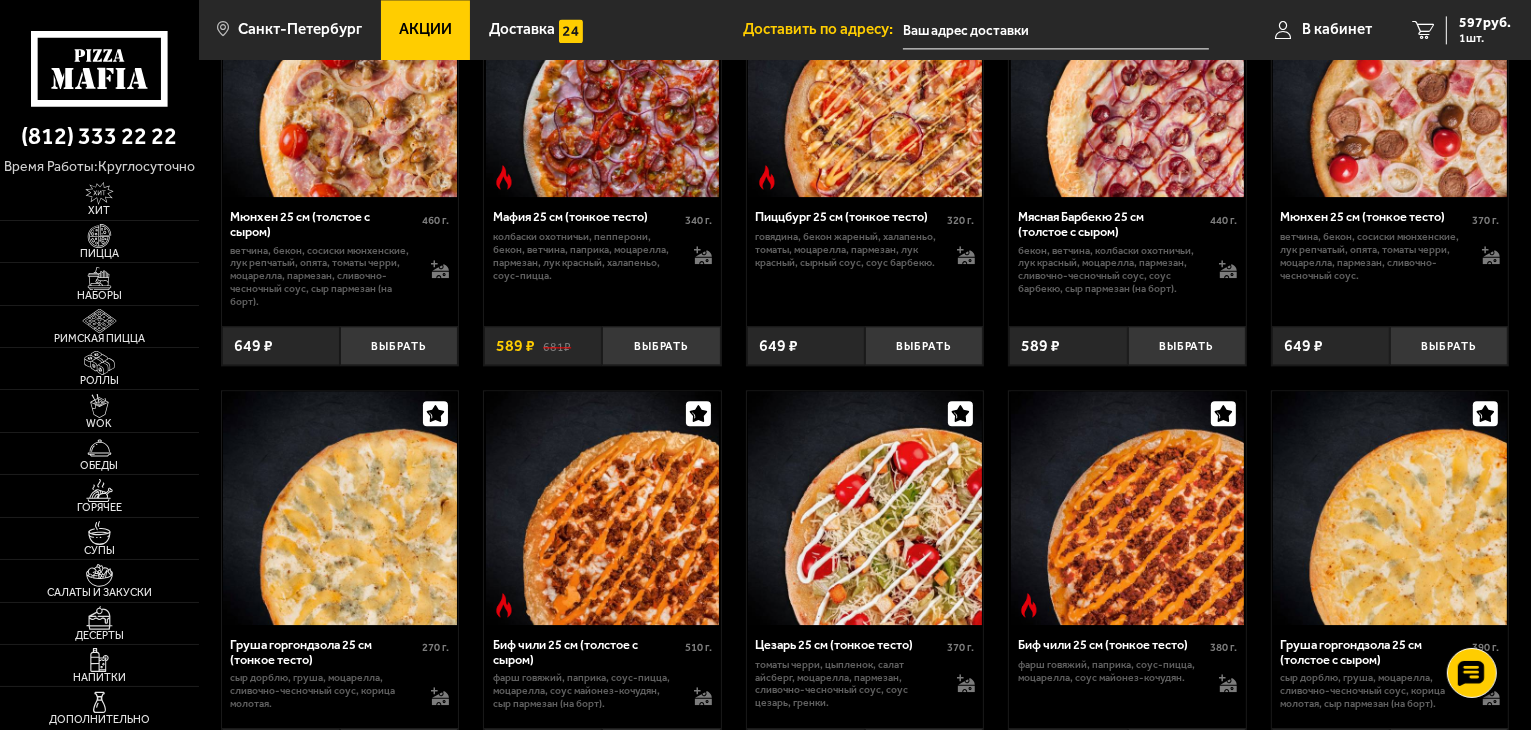 scroll, scrollTop: 4432, scrollLeft: 0, axis: vertical 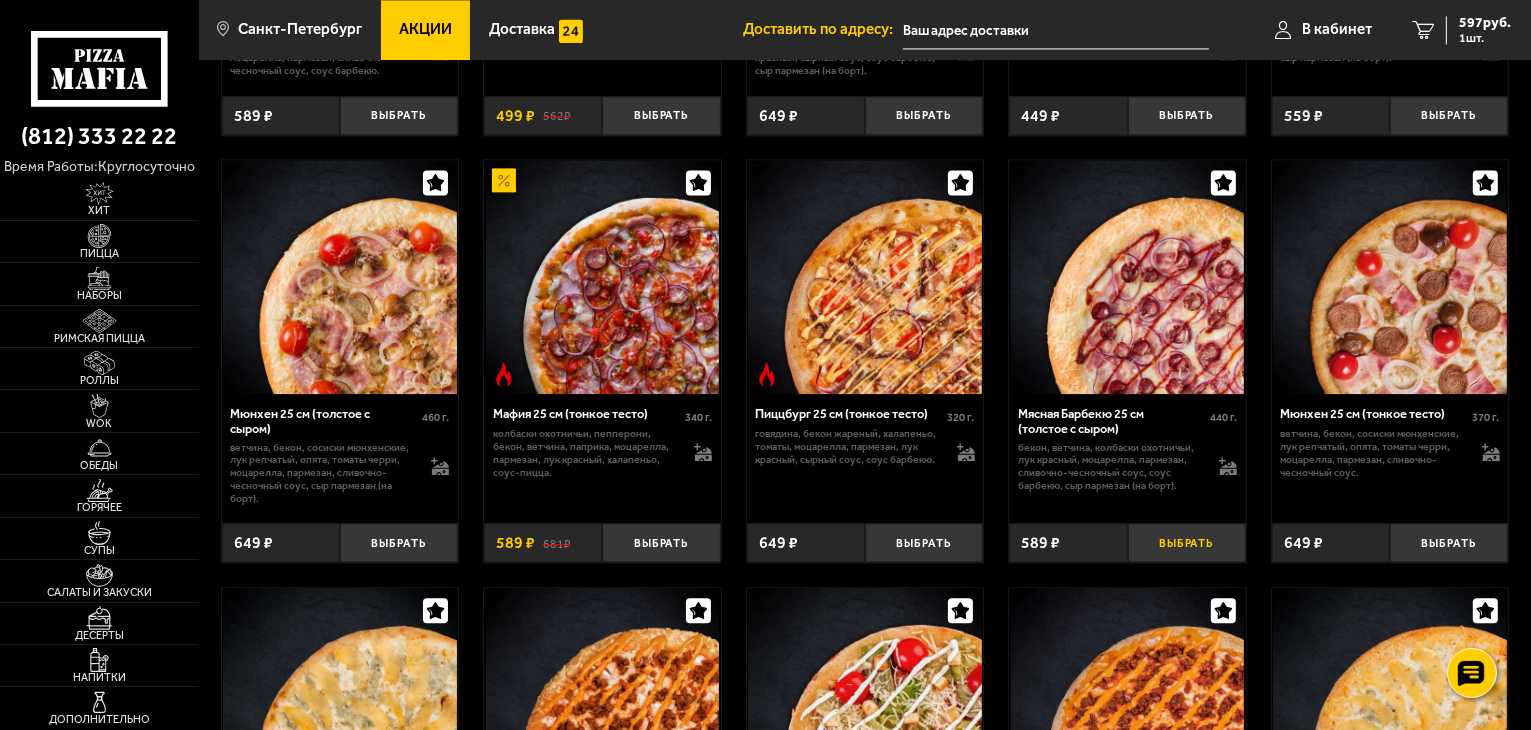 click on "Выбрать" at bounding box center [1187, 542] 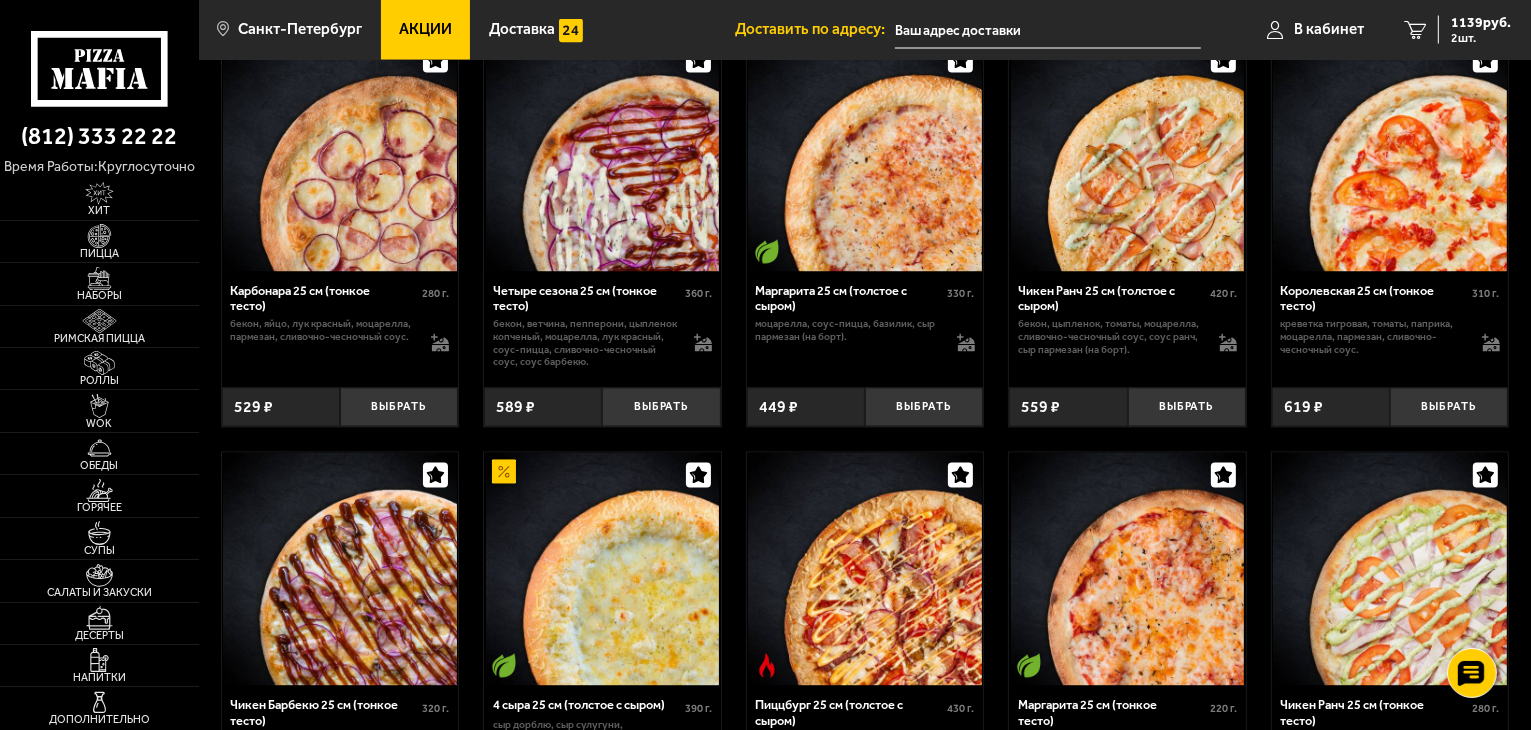 scroll, scrollTop: 3932, scrollLeft: 0, axis: vertical 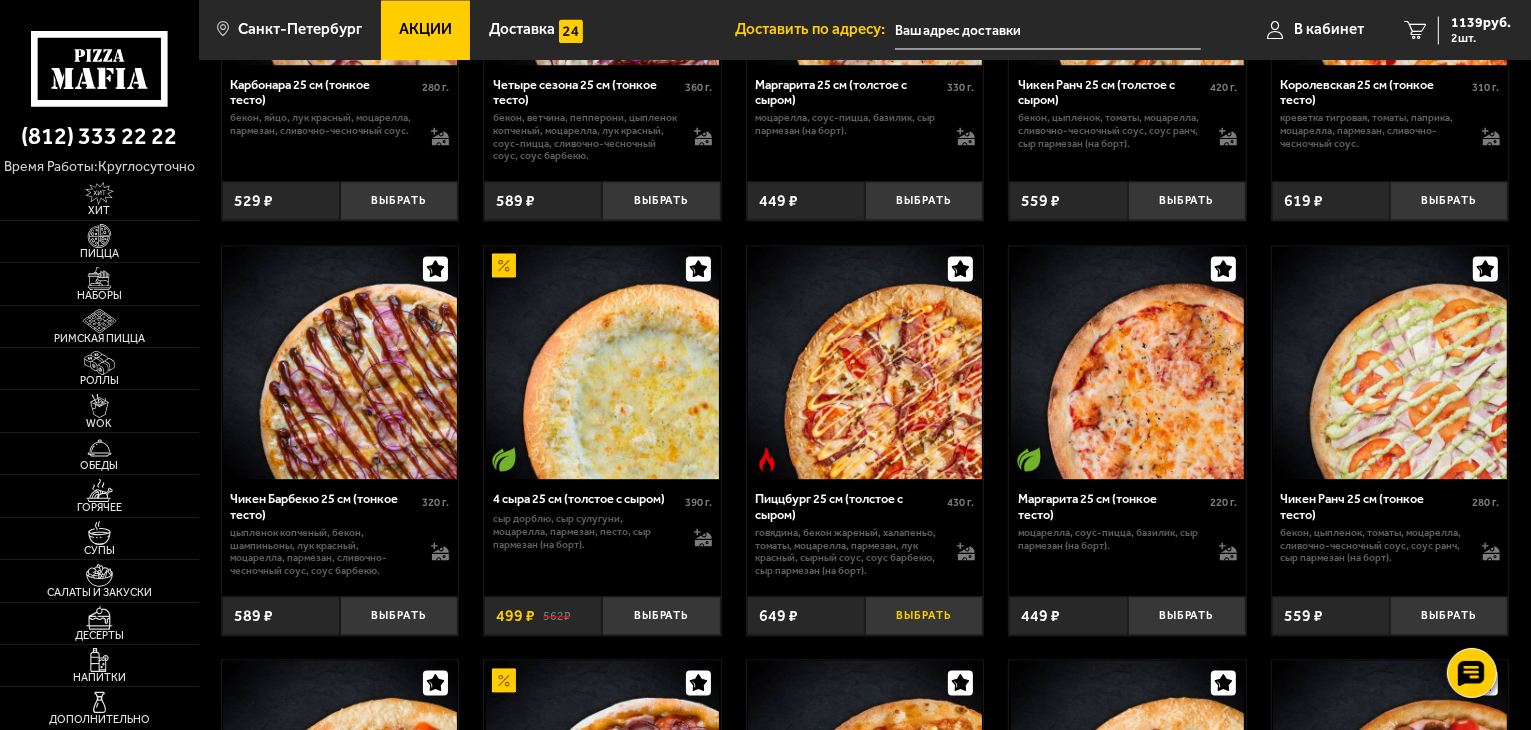 click on "Выбрать" at bounding box center [924, 615] 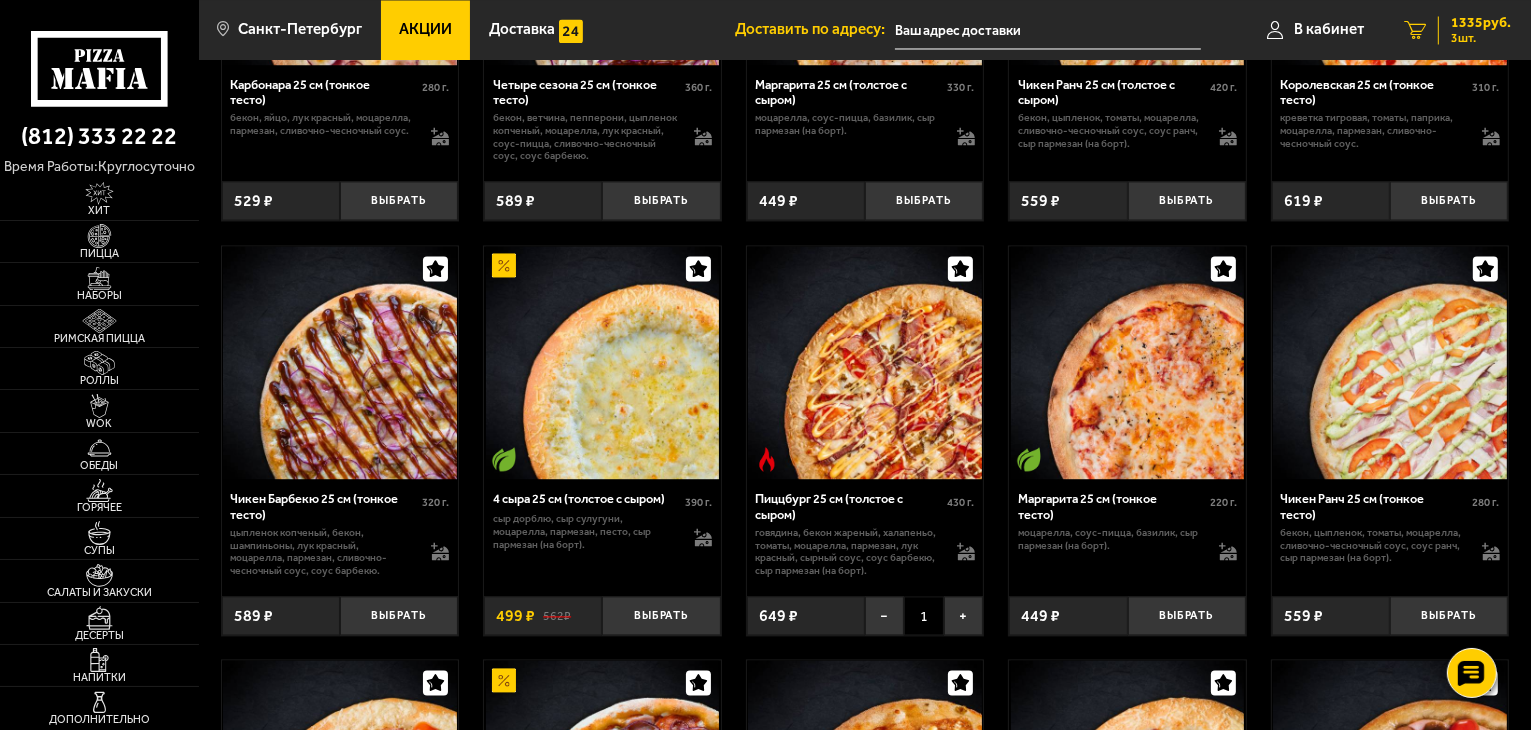 click on "3  шт." at bounding box center (1481, 38) 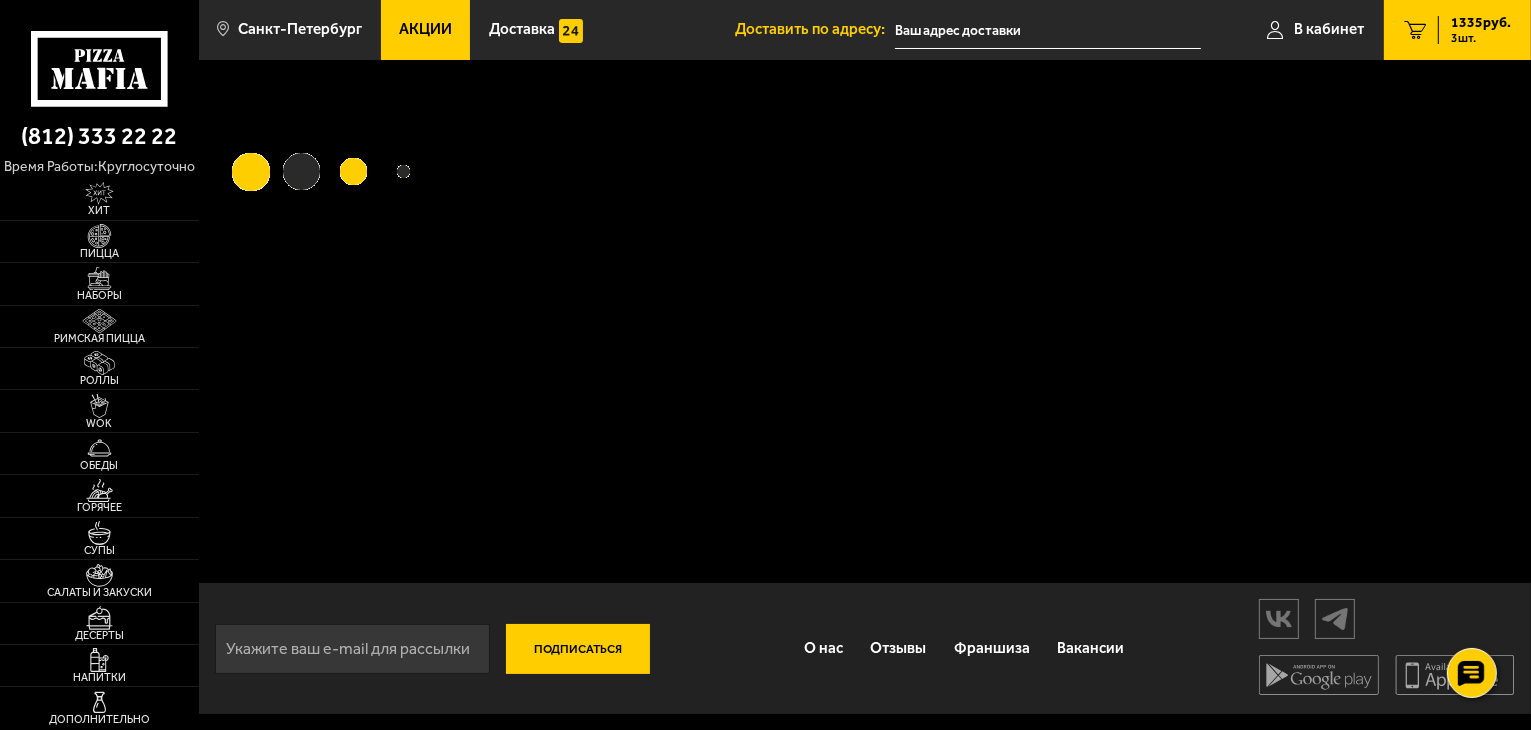 scroll, scrollTop: 0, scrollLeft: 0, axis: both 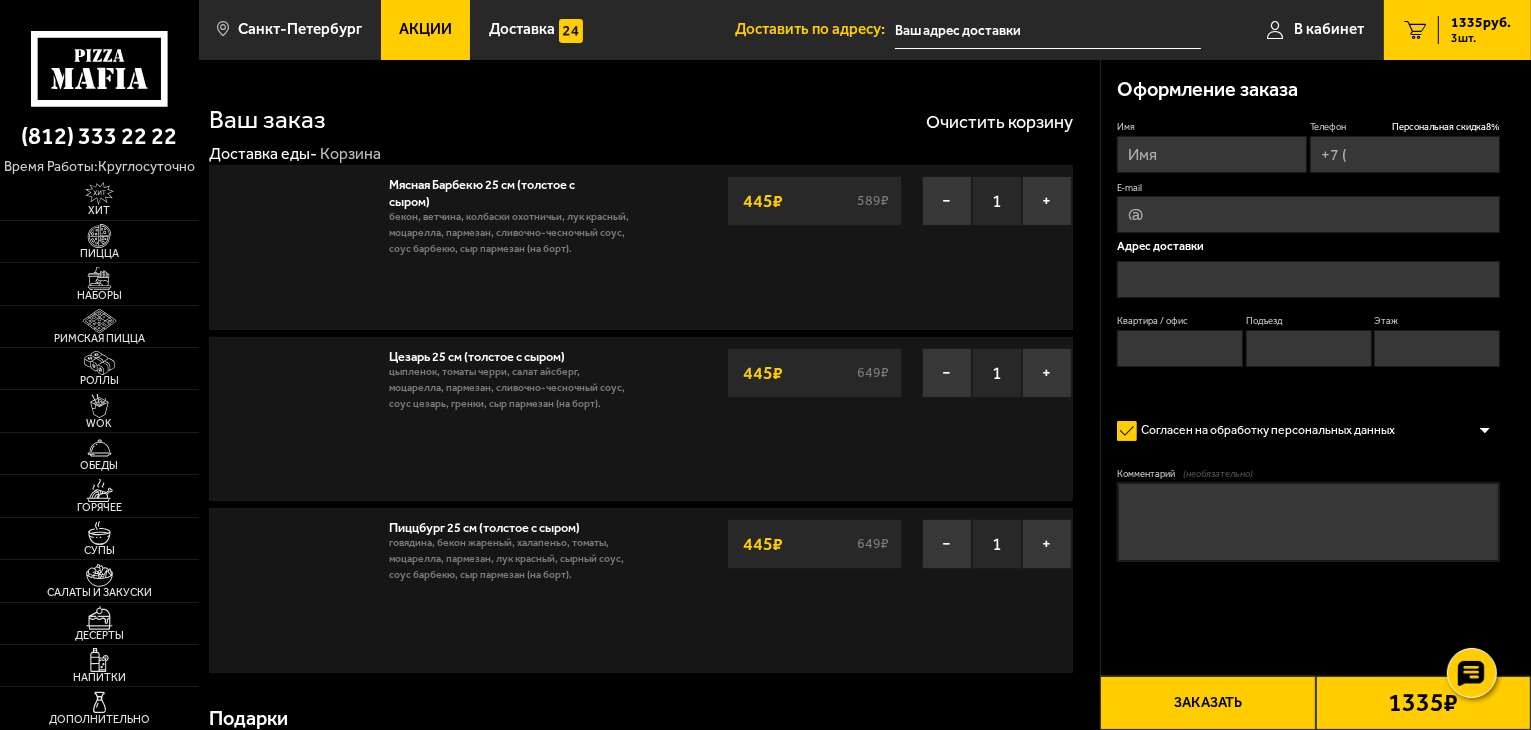 type on "+7 (962) 689-54-30" 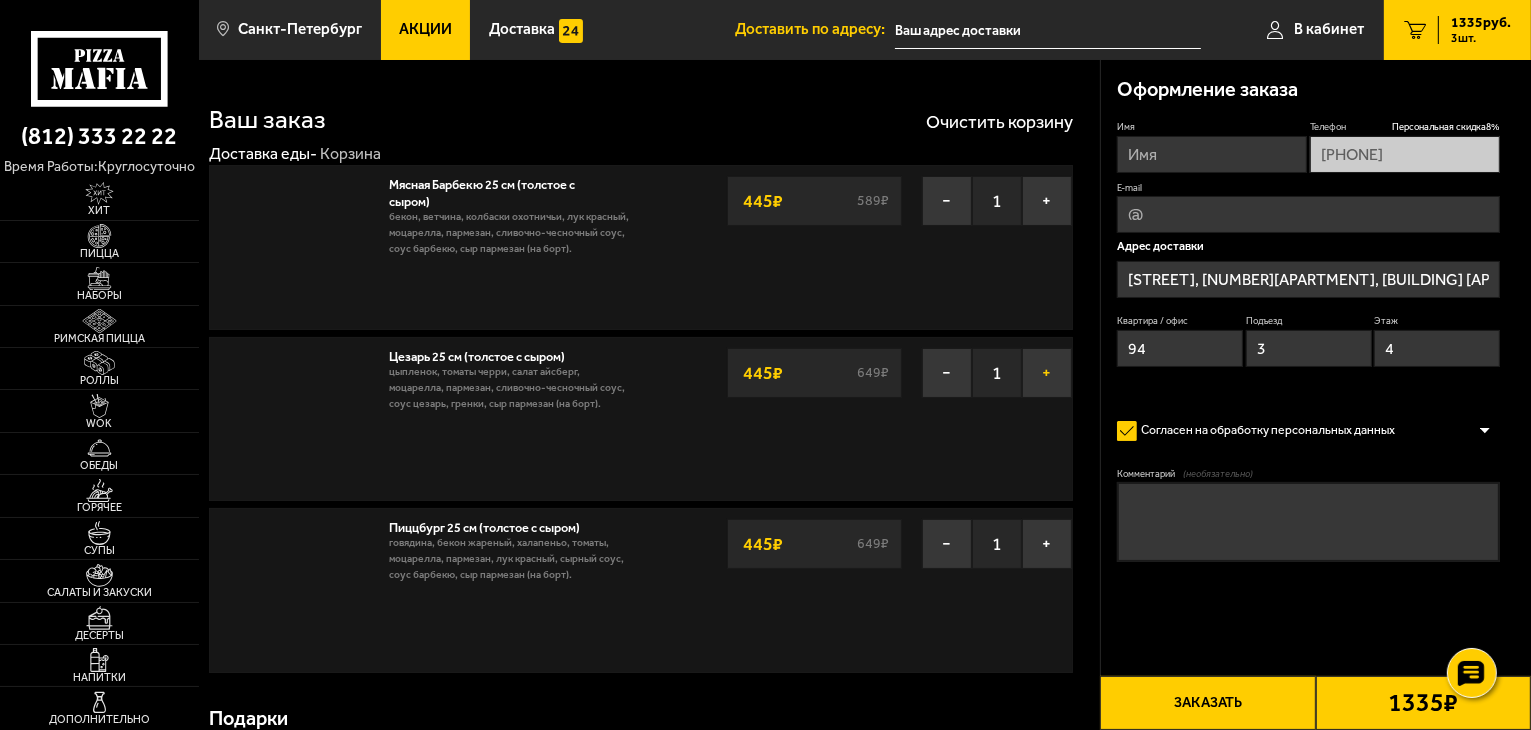 type on "Бухарестская улица, 156к1" 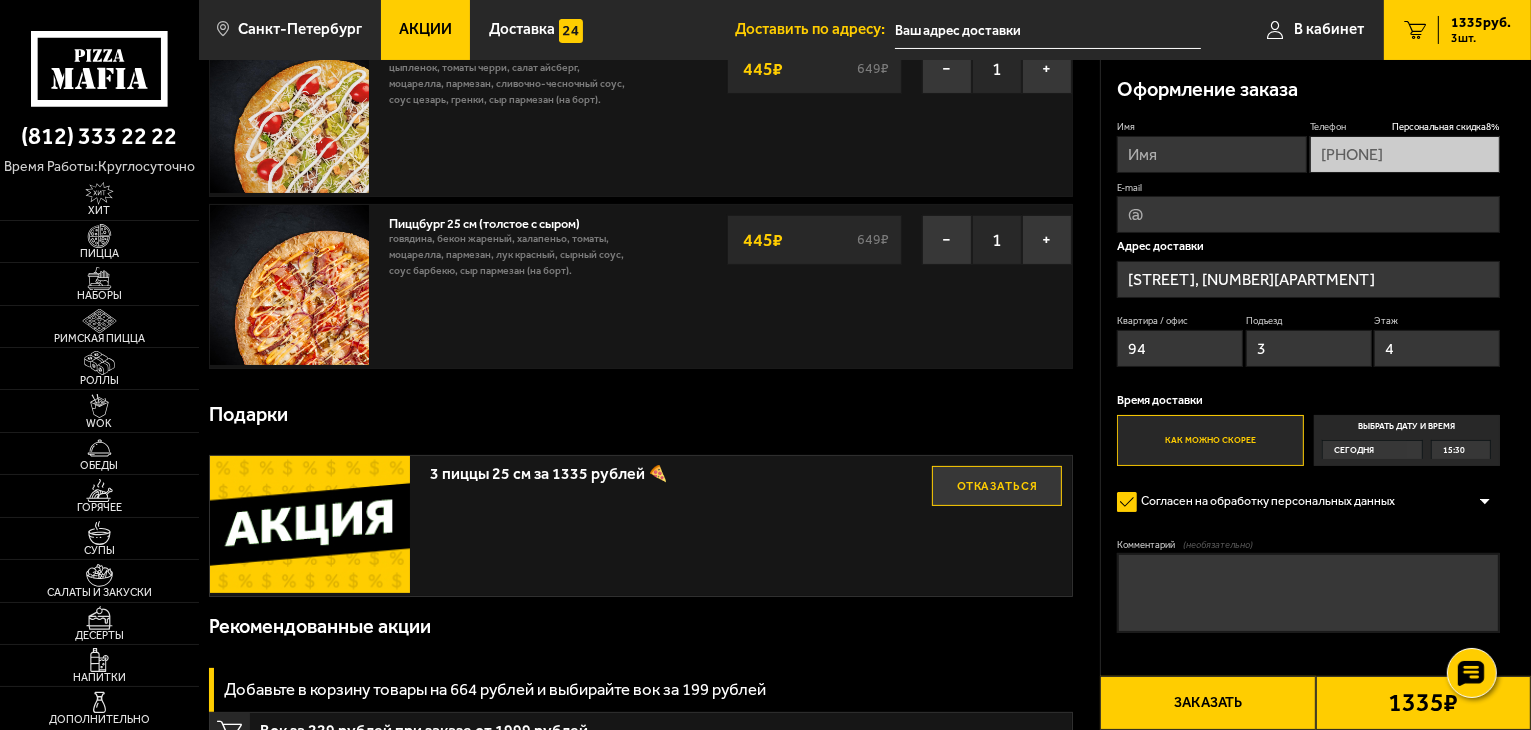 scroll, scrollTop: 300, scrollLeft: 0, axis: vertical 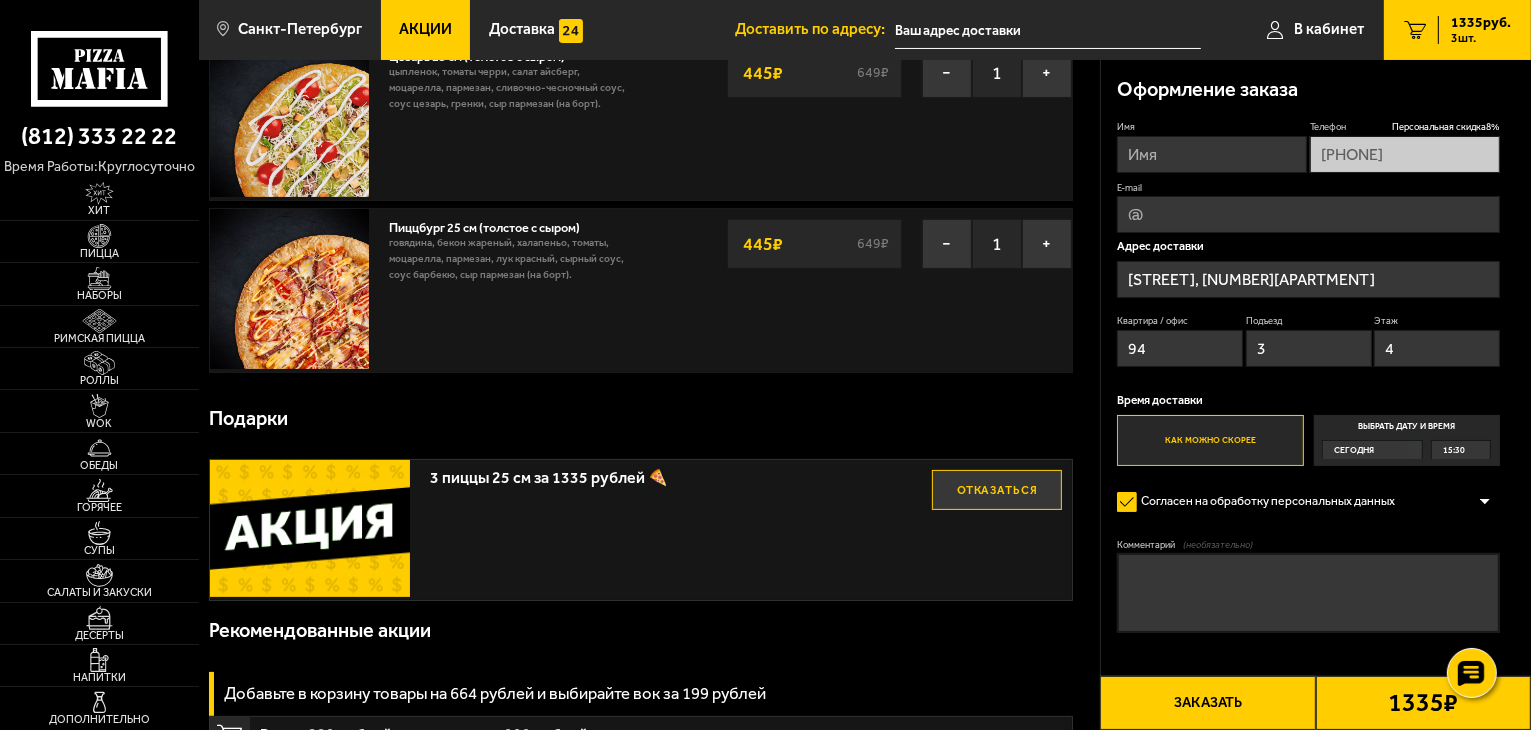 click on "Имя" at bounding box center (1212, 154) 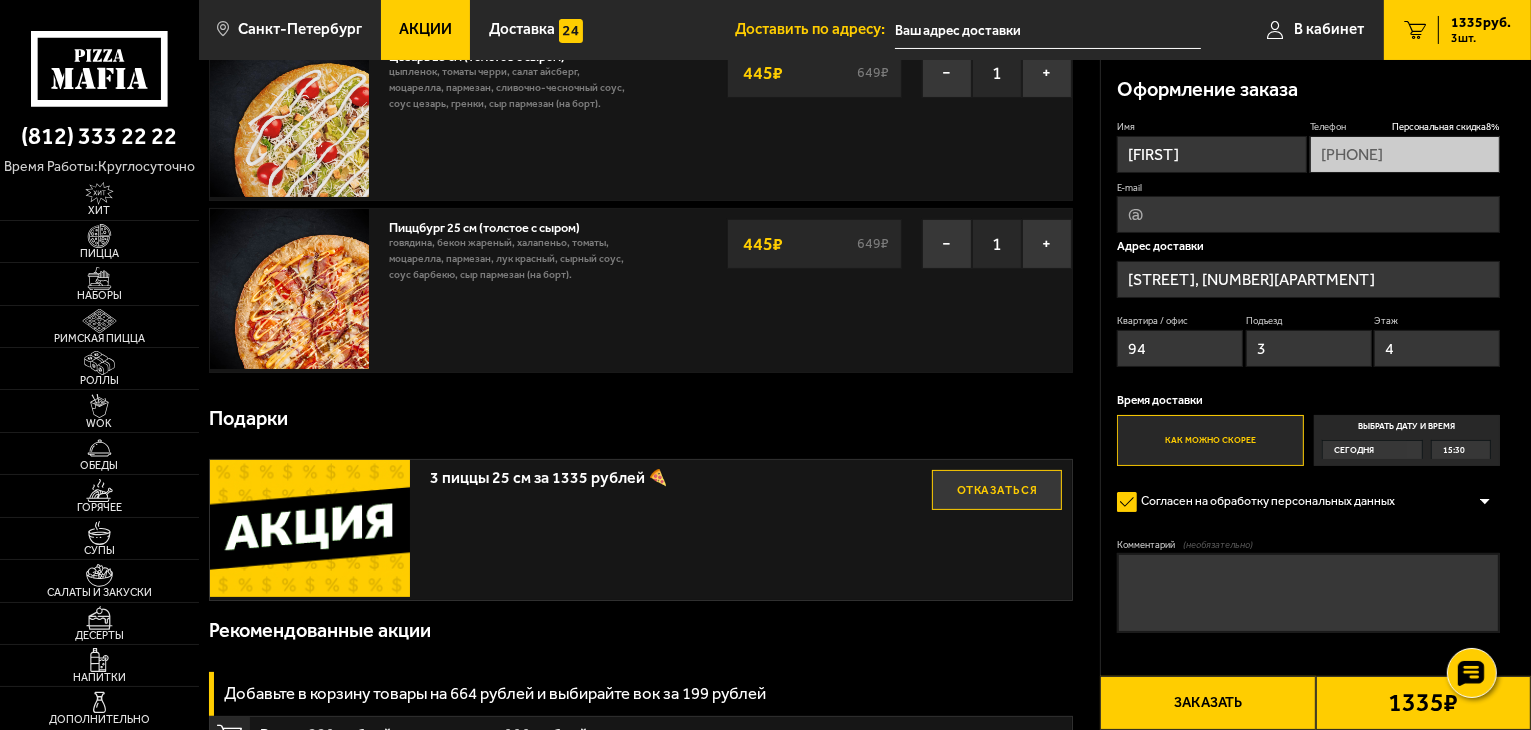 click on "E-mail" at bounding box center (1308, 214) 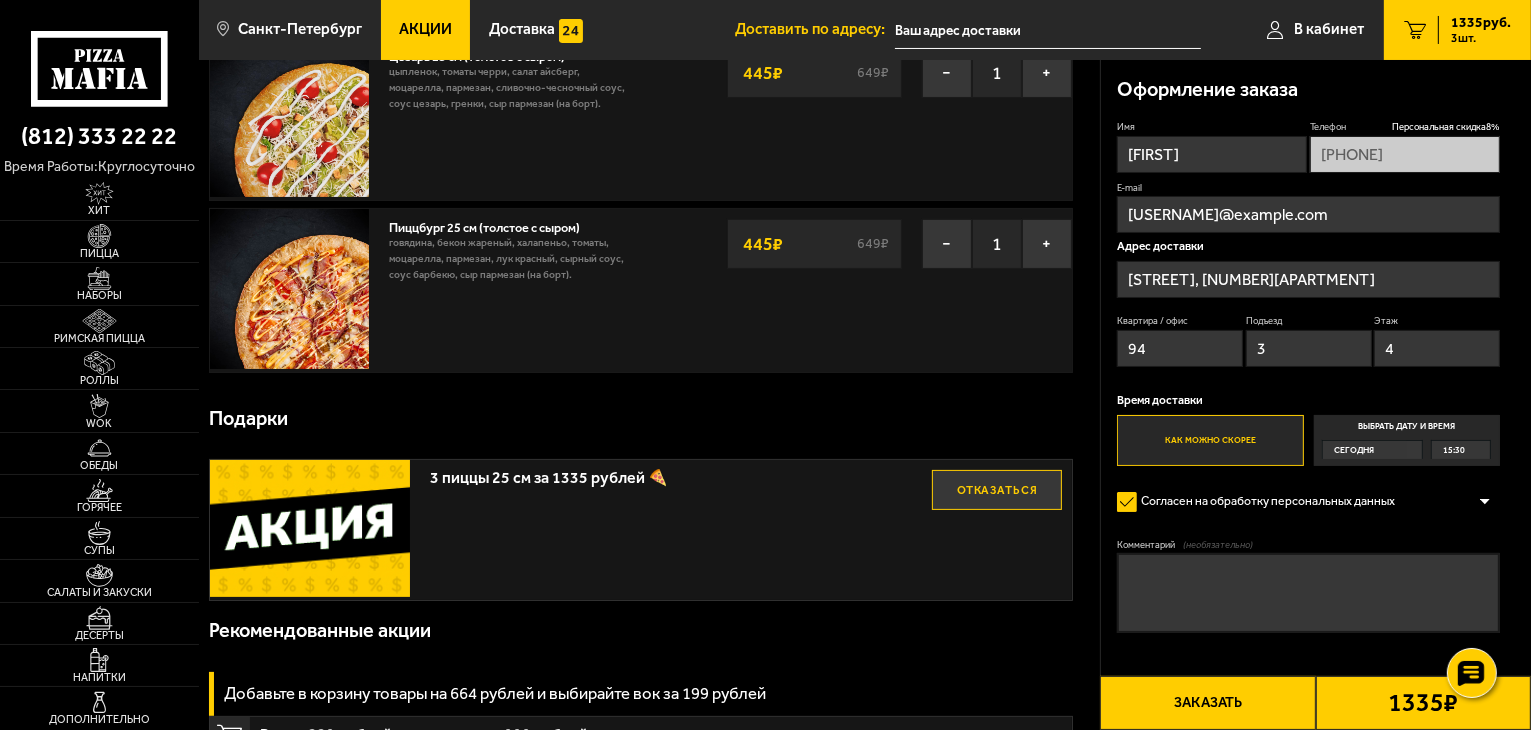 click on "15:30" at bounding box center (1454, 450) 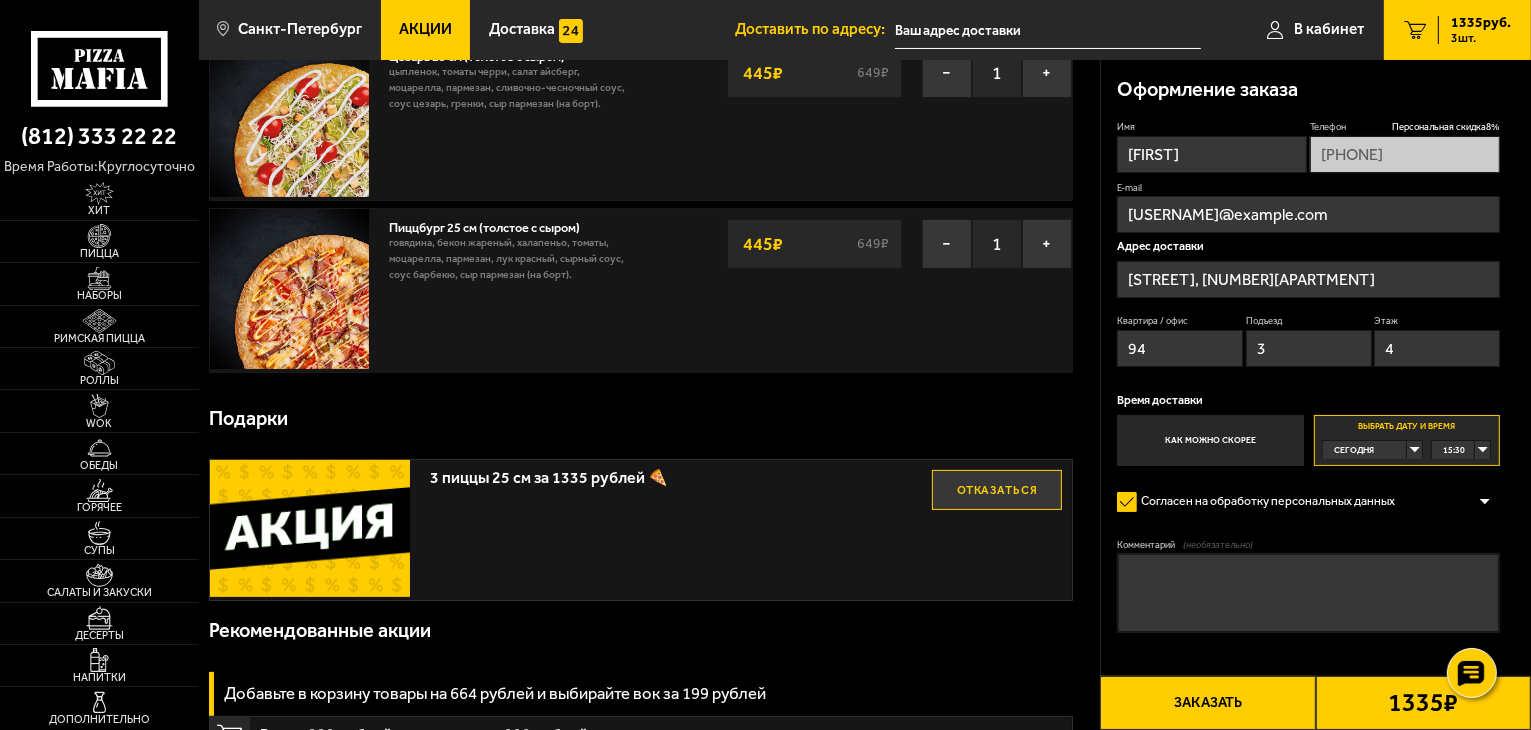 click on "15:30" at bounding box center [1461, 450] 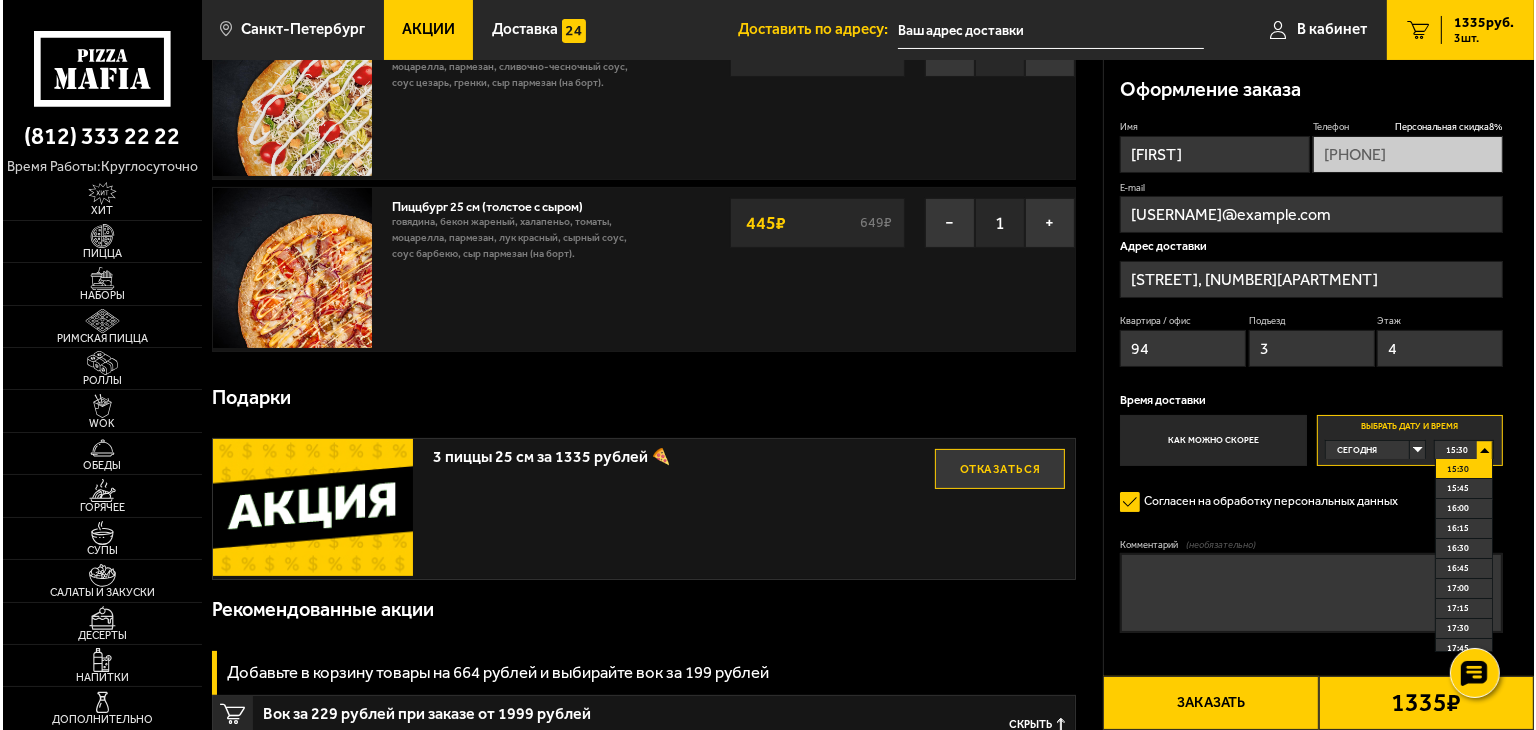 scroll, scrollTop: 200, scrollLeft: 0, axis: vertical 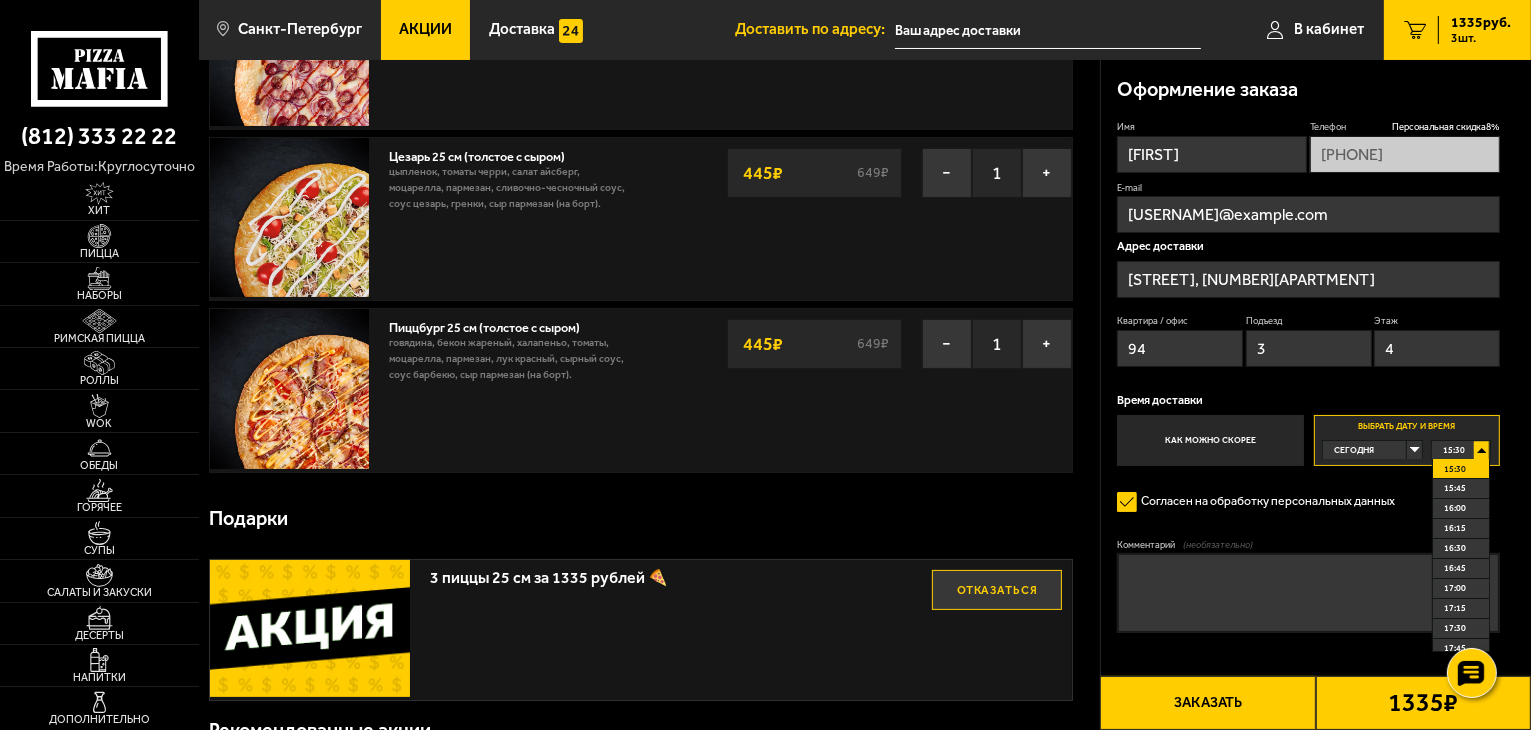 click on "Заказать" at bounding box center (1207, 703) 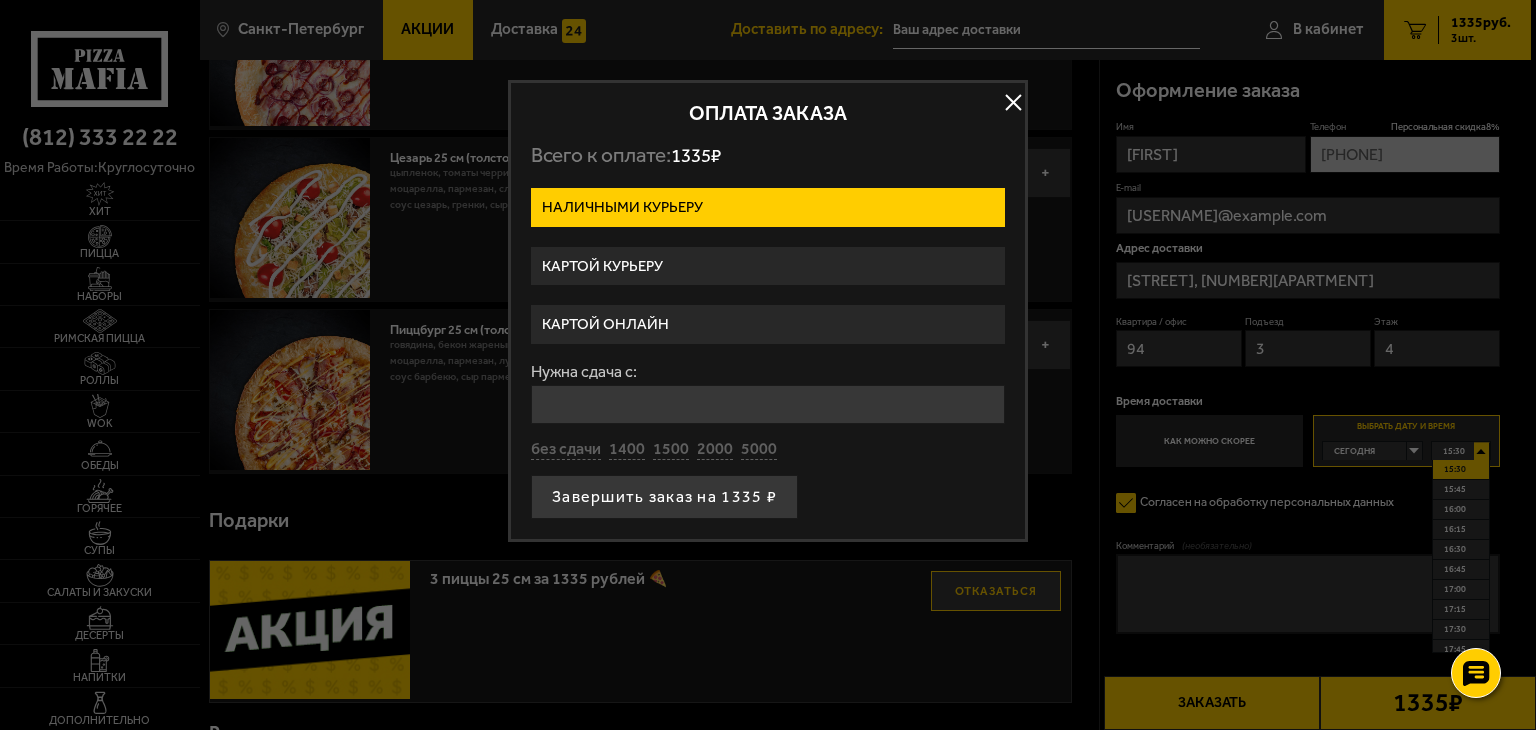 click on "Картой онлайн" at bounding box center [768, 324] 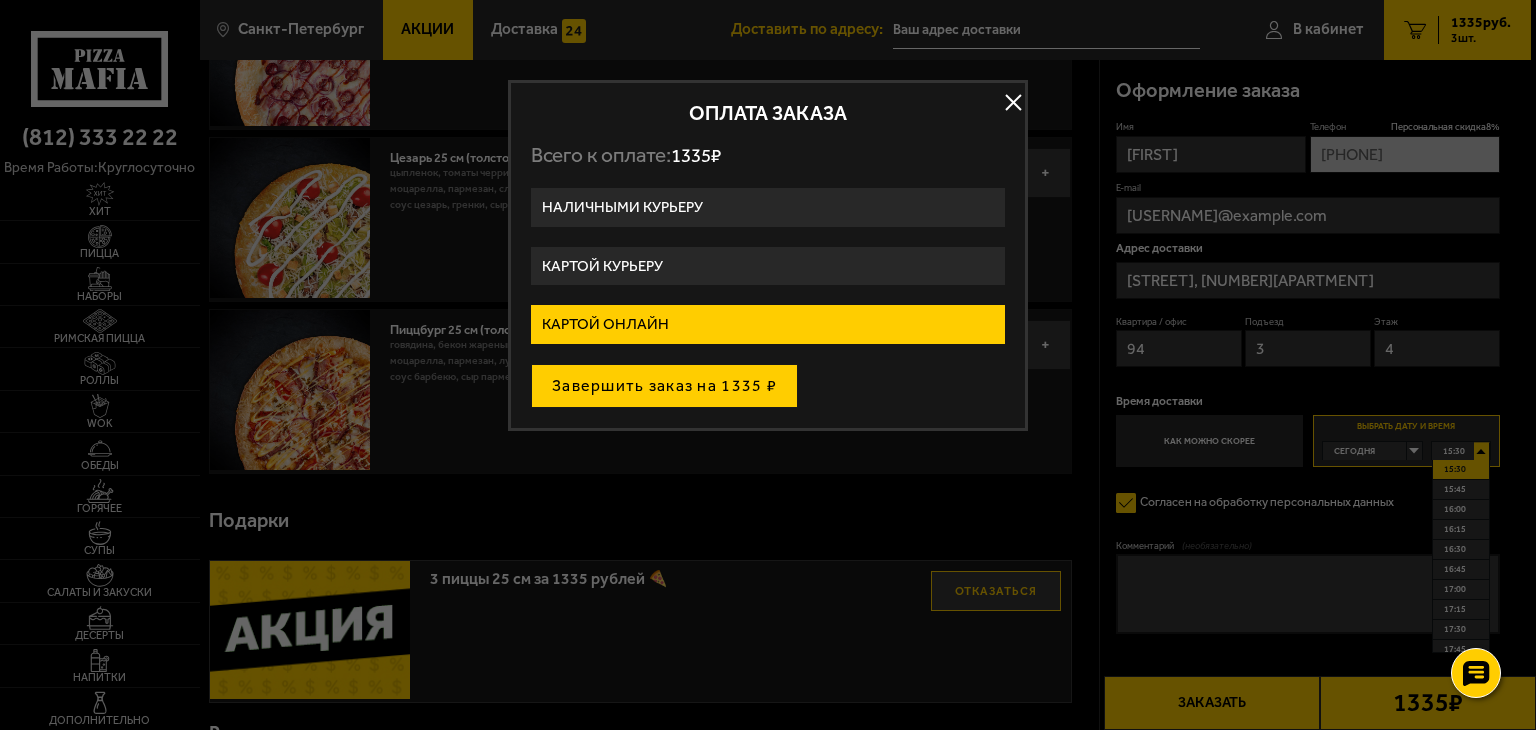 click on "Завершить заказ на 1335 ₽" at bounding box center [664, 386] 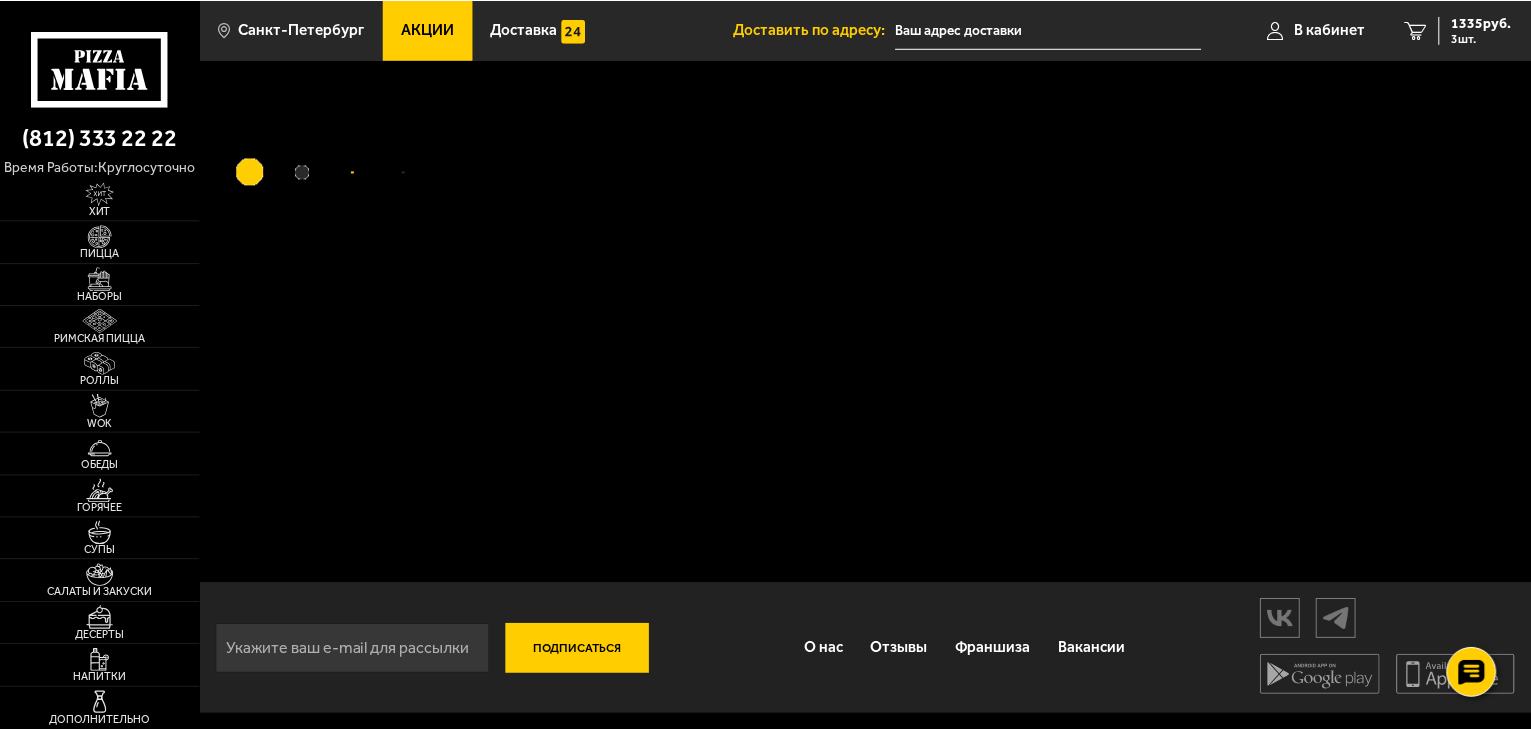 scroll, scrollTop: 0, scrollLeft: 0, axis: both 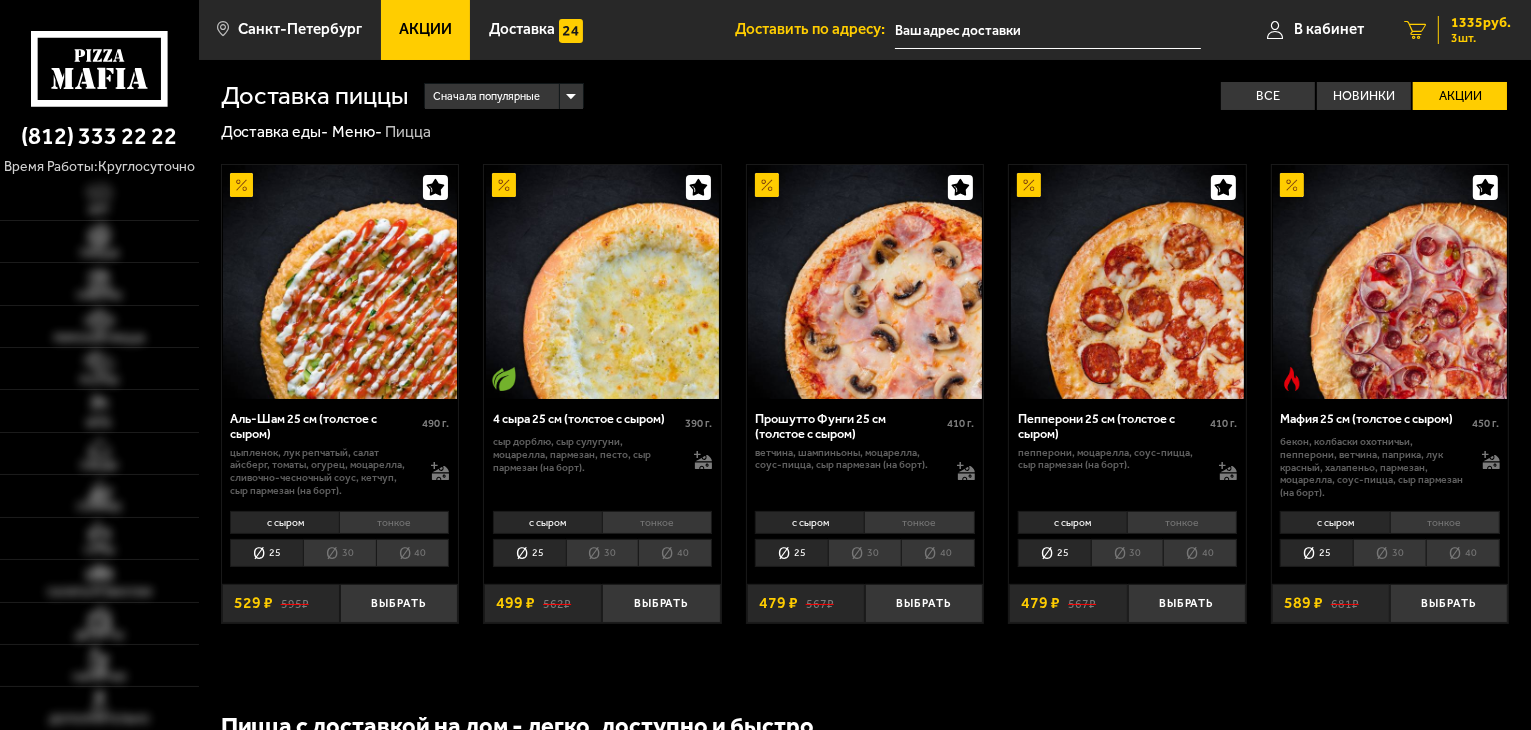 click on "1335  руб." at bounding box center (1481, 23) 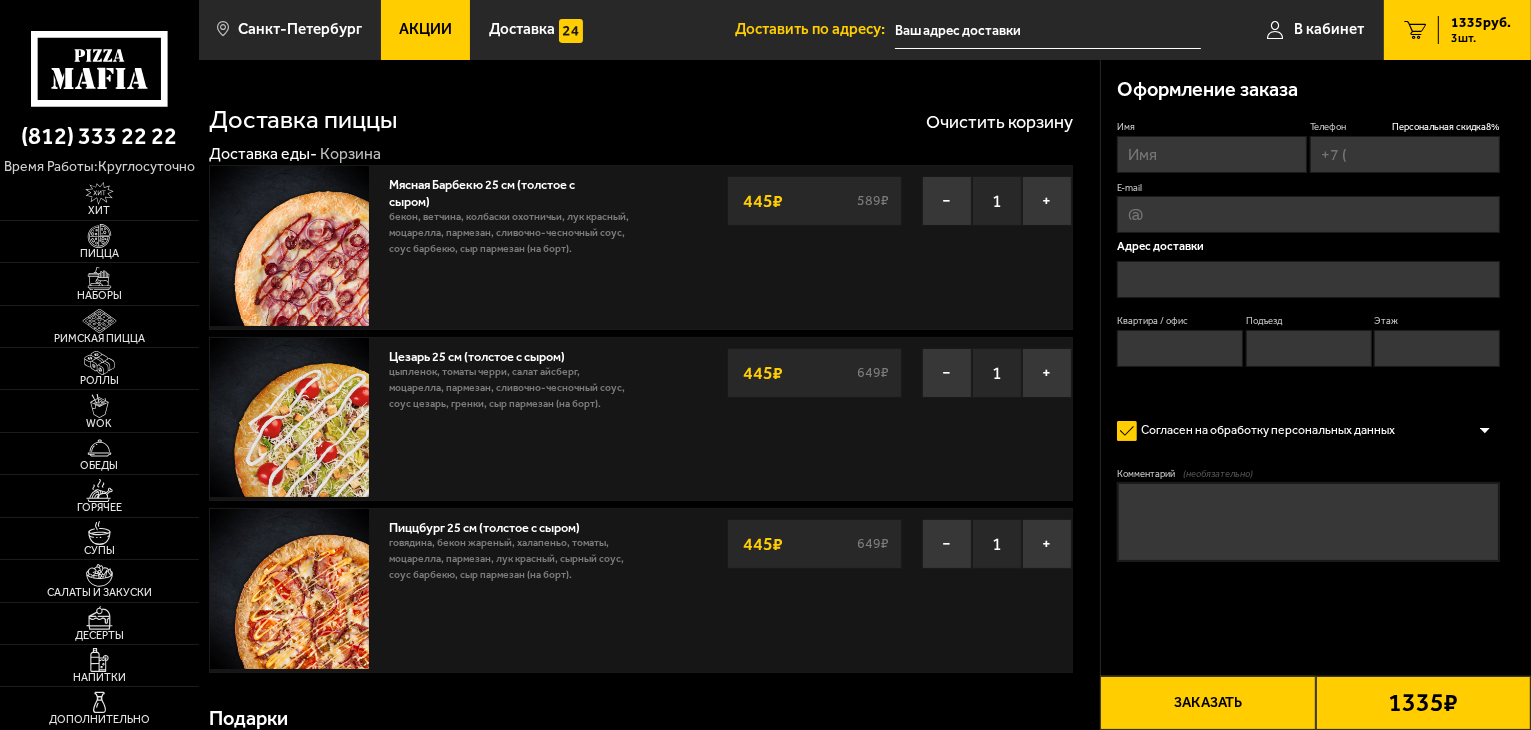 type on "[PHONE]" 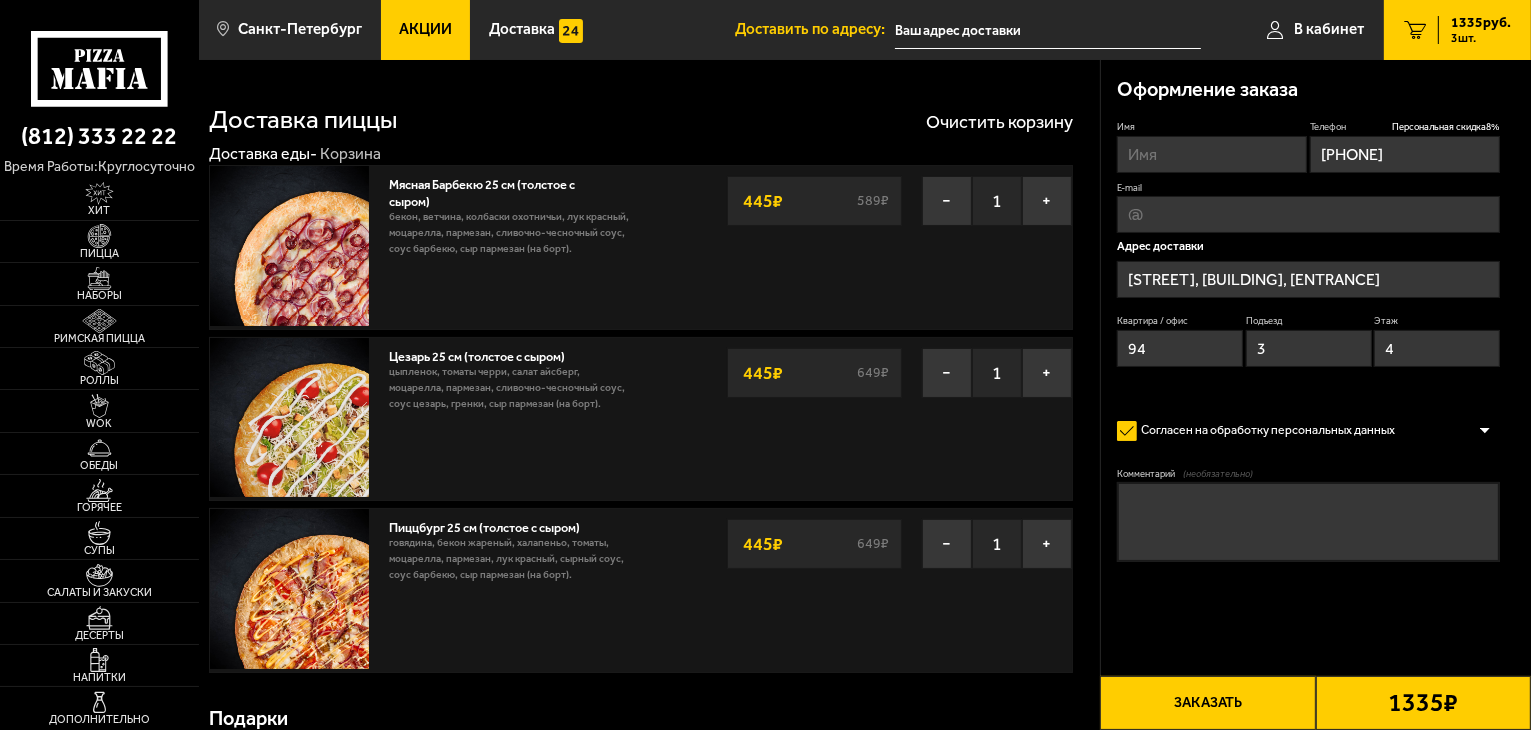 type on "Бухарестская улица, 156к1" 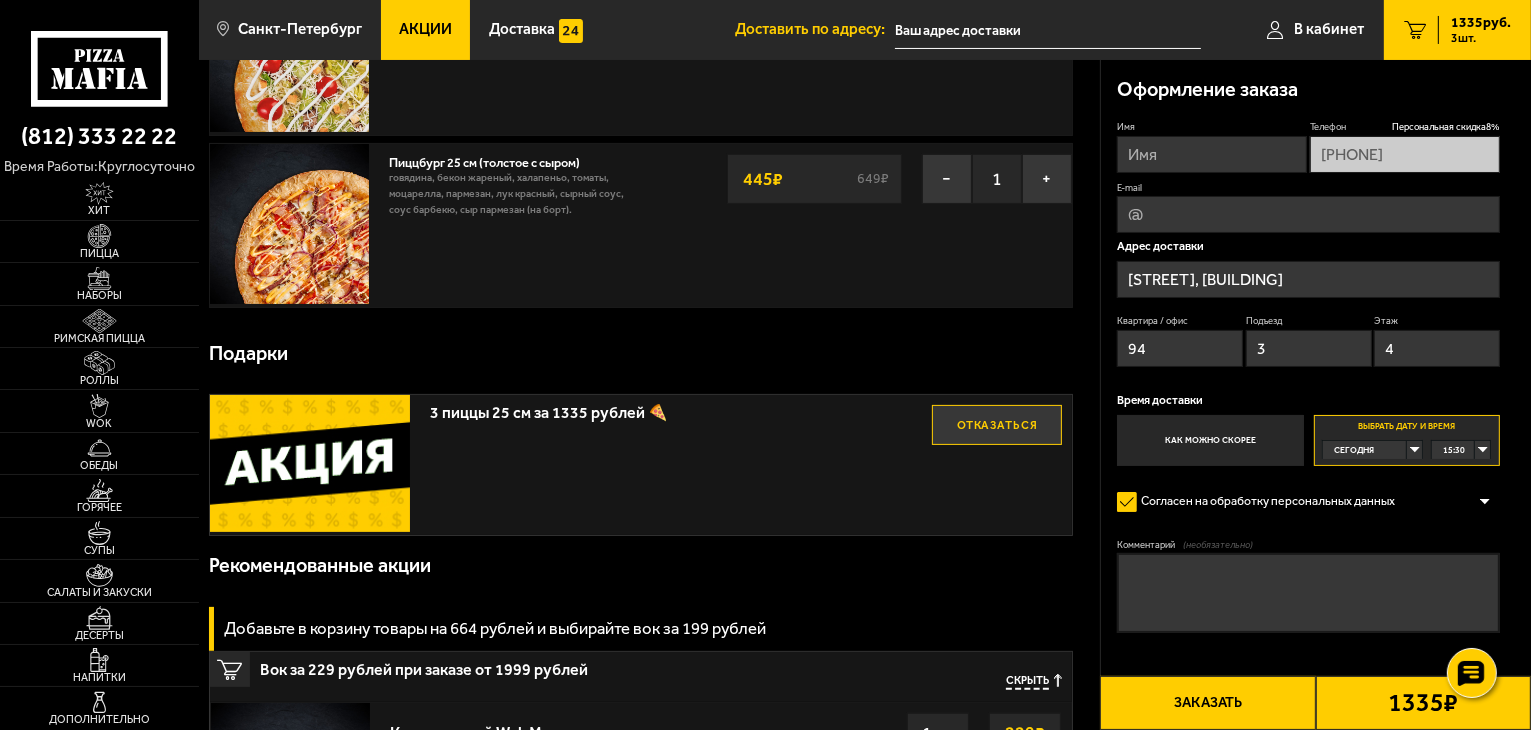 scroll, scrollTop: 400, scrollLeft: 0, axis: vertical 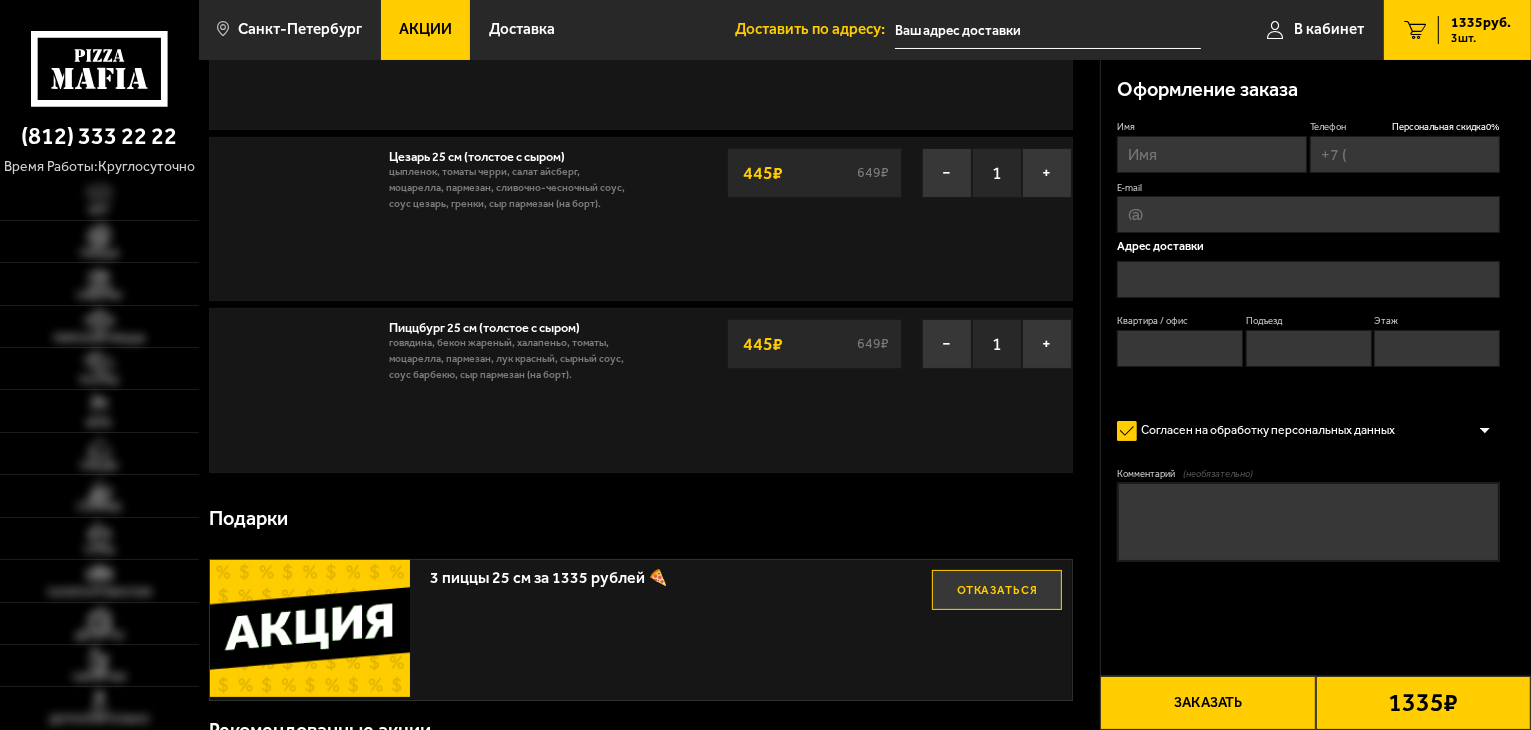 type on "[PHONE]" 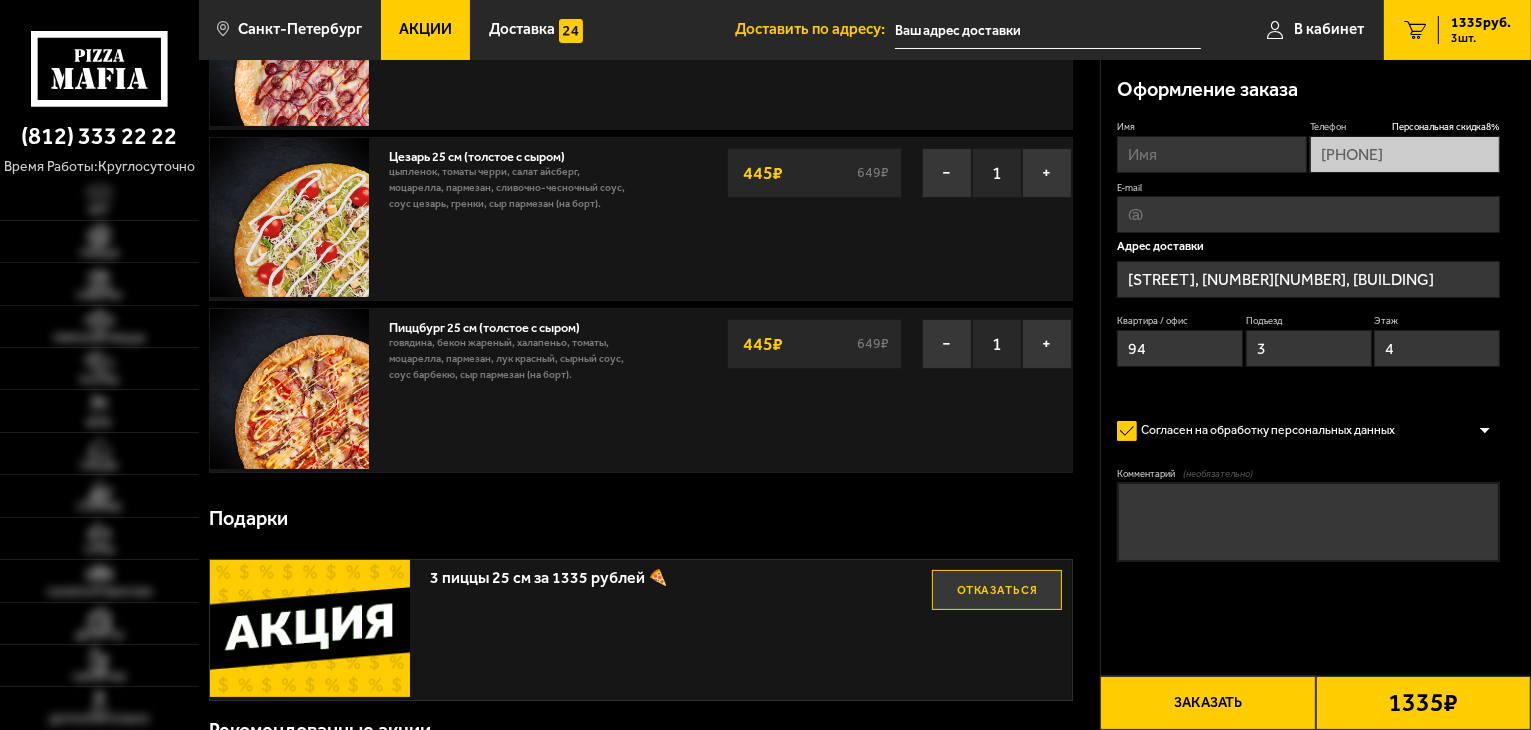 type on "Бухарестская улица, 156к1" 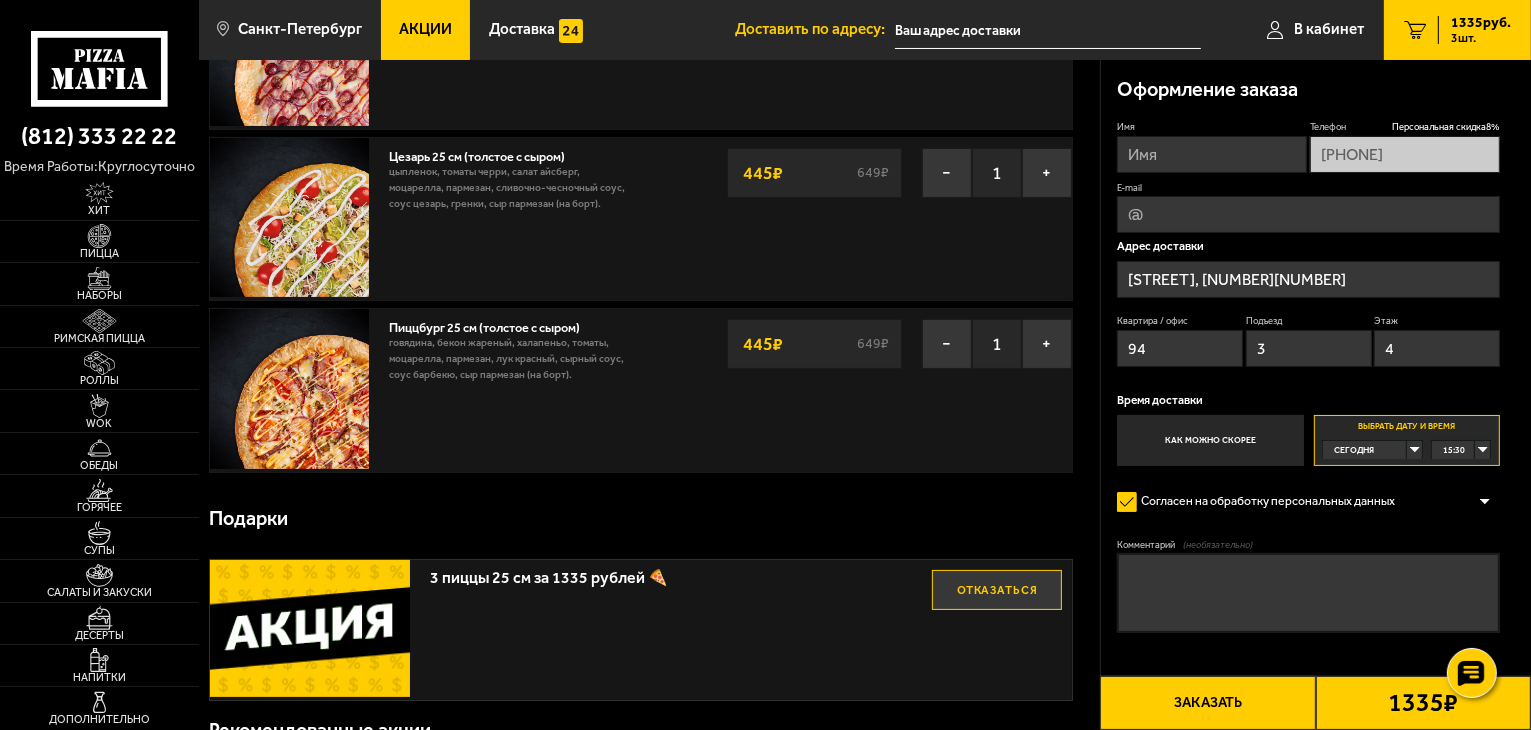 scroll, scrollTop: 100, scrollLeft: 0, axis: vertical 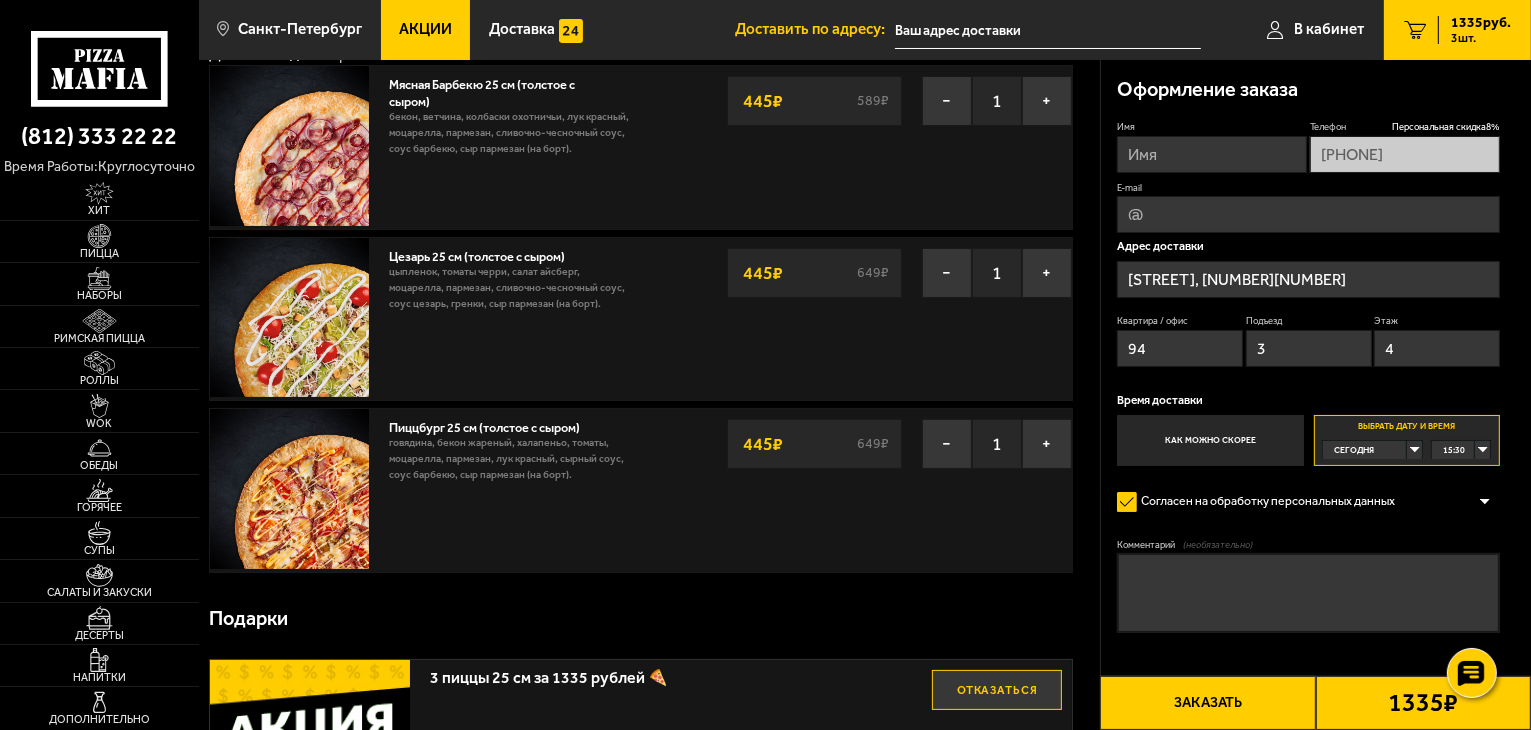 click on "Имя" at bounding box center (1212, 154) 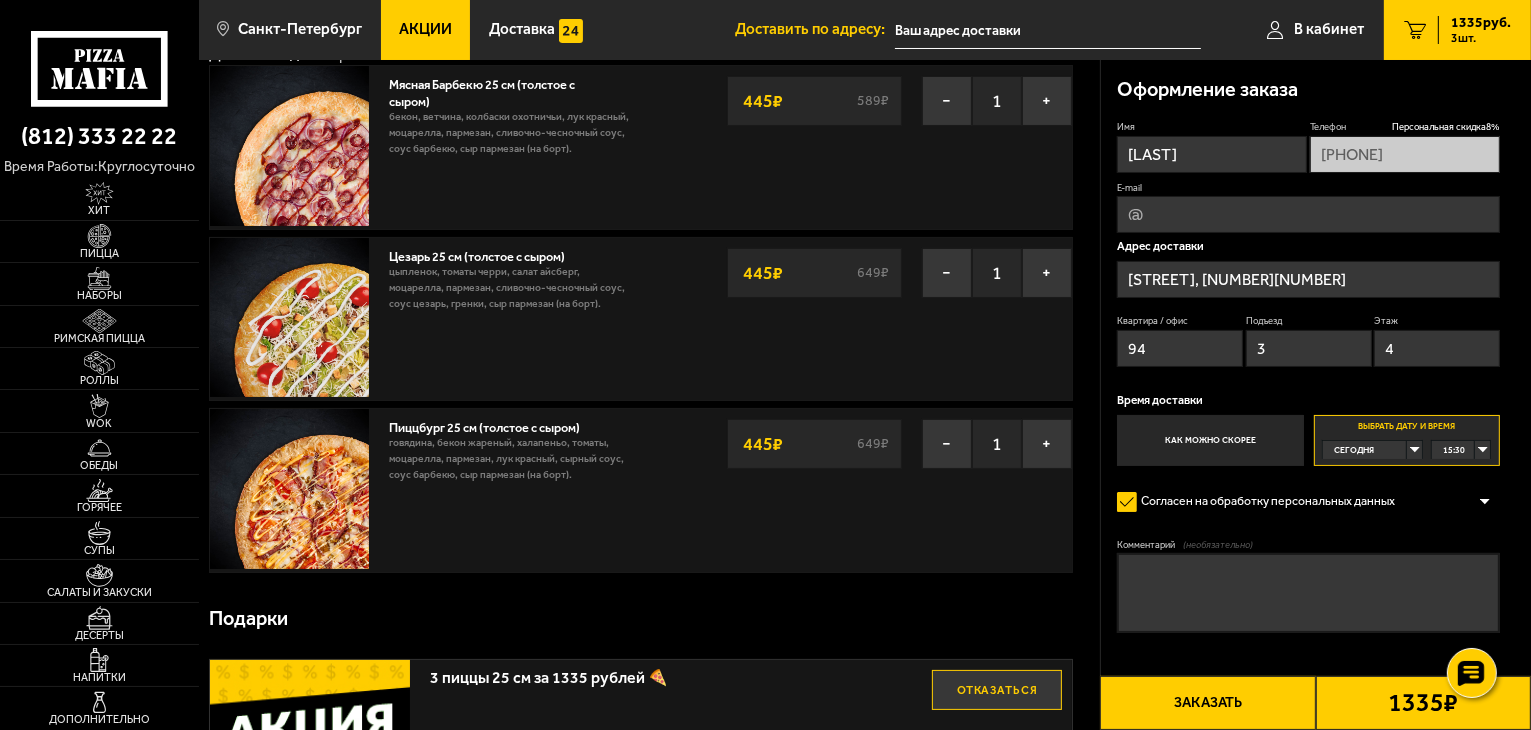 click on "E-mail" at bounding box center [1308, 214] 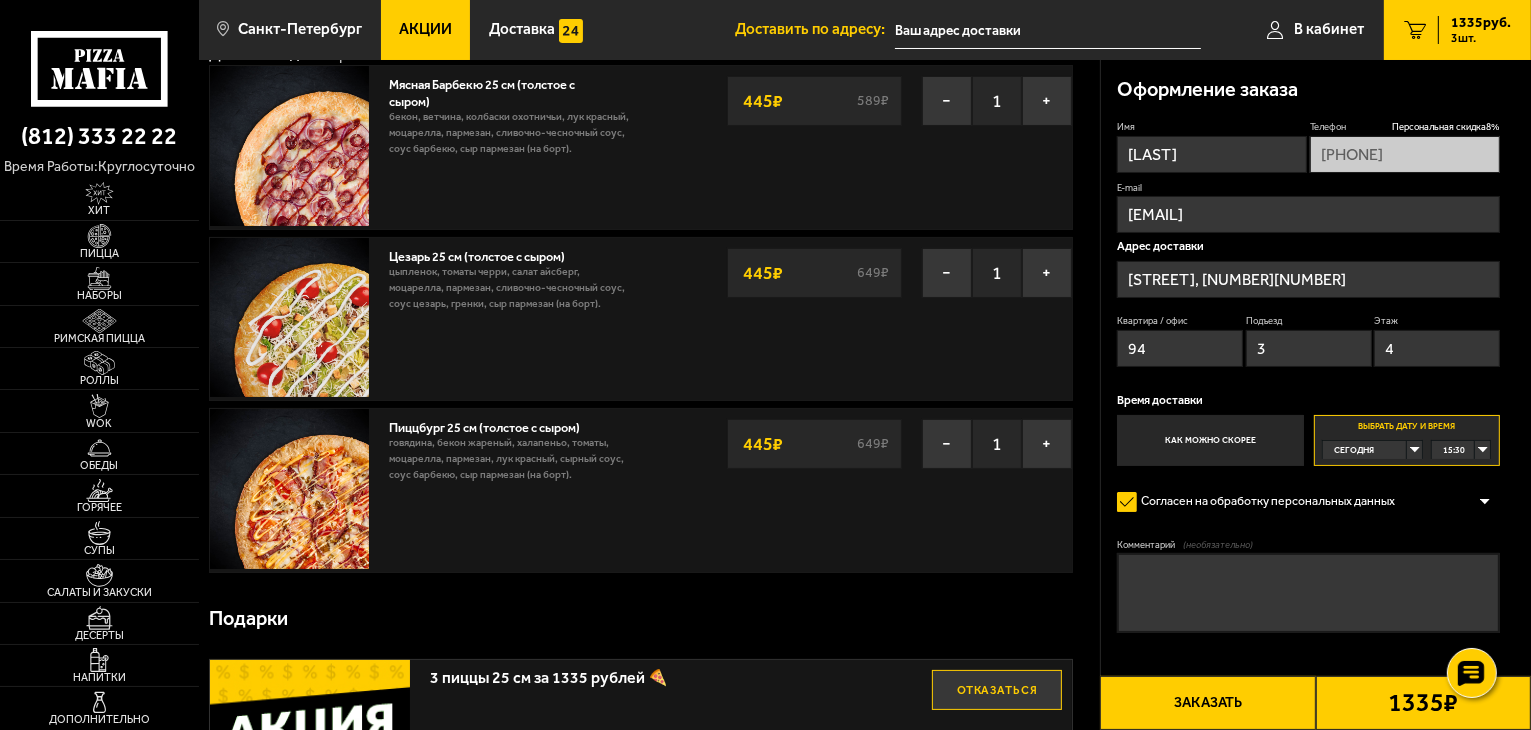 click on "15:30" at bounding box center (1461, 450) 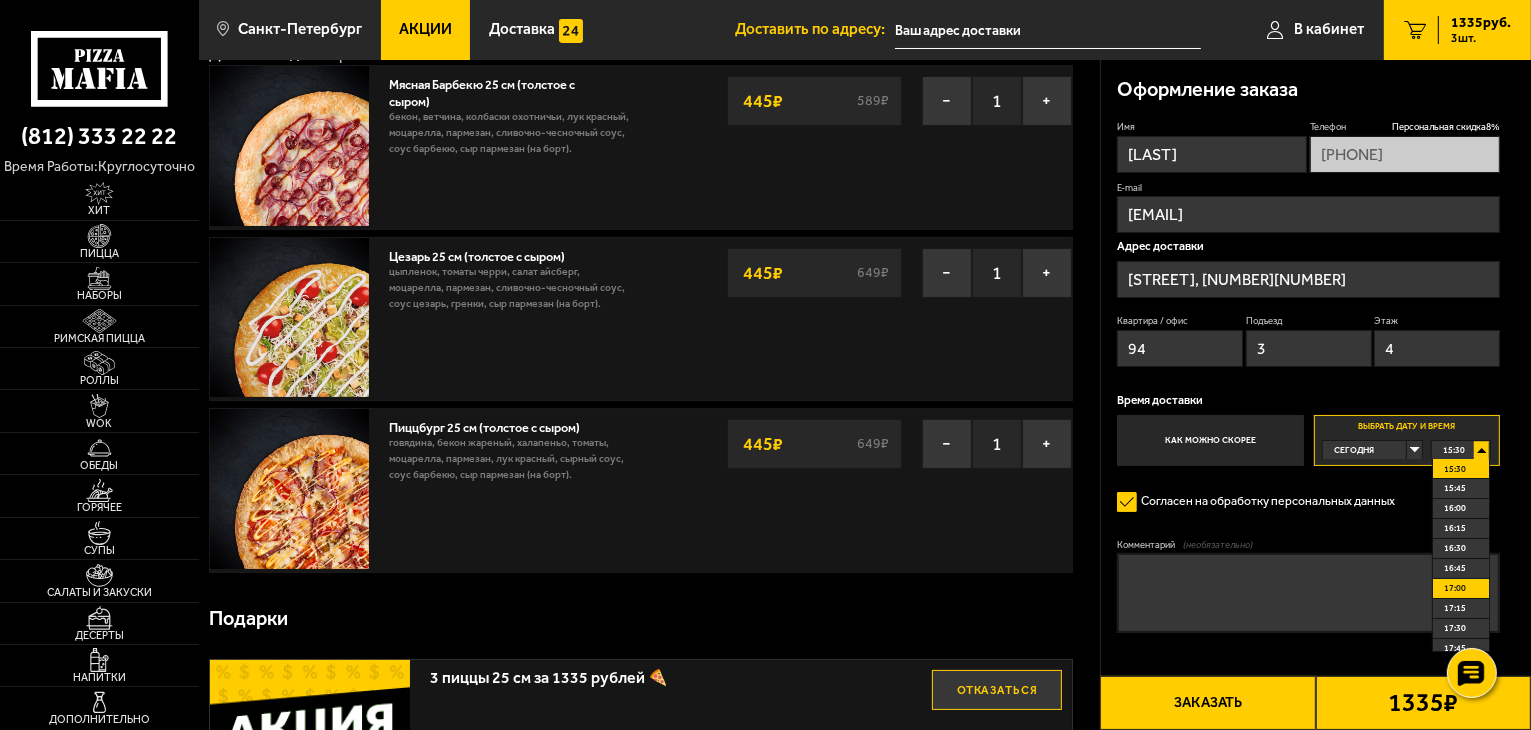 click on "17:00" at bounding box center (1455, 588) 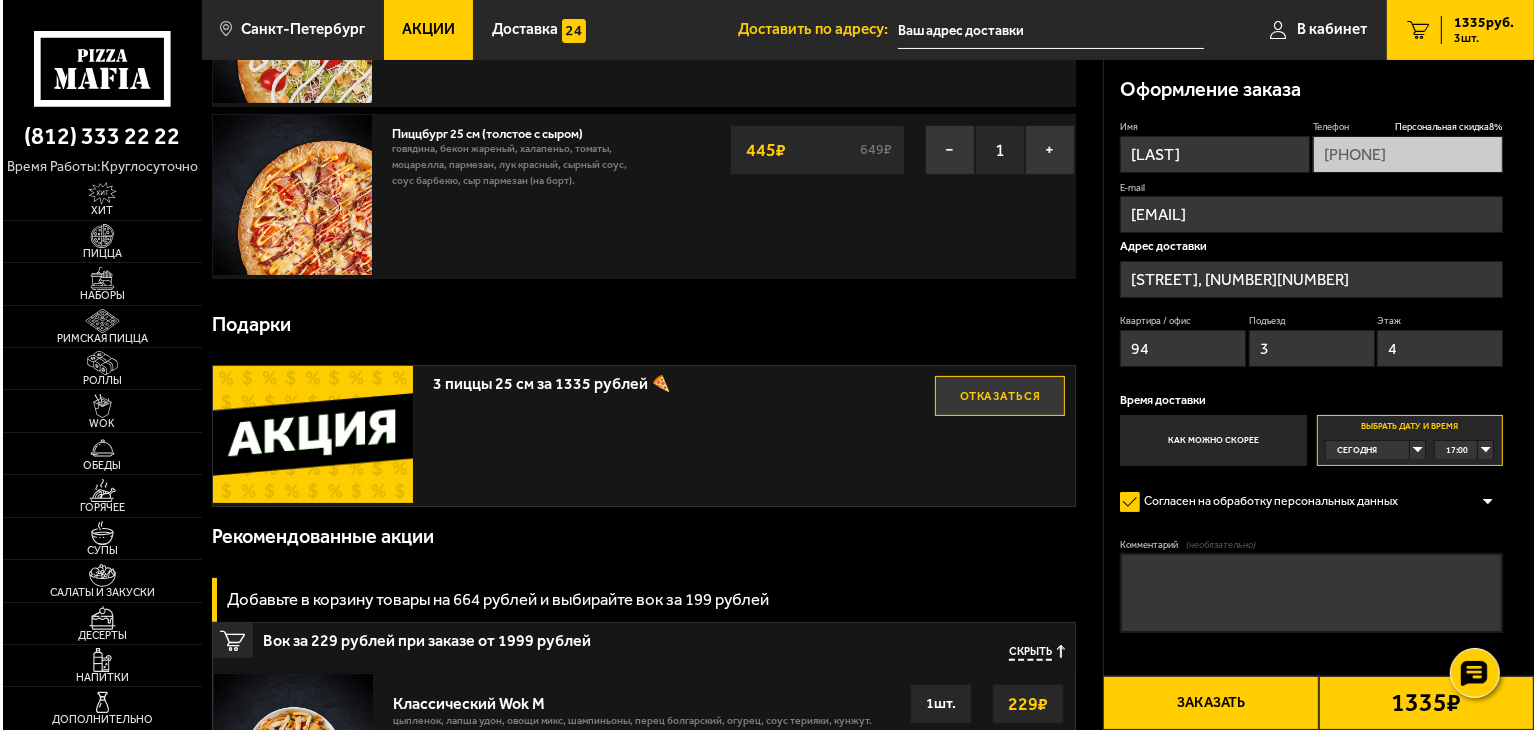 scroll, scrollTop: 400, scrollLeft: 0, axis: vertical 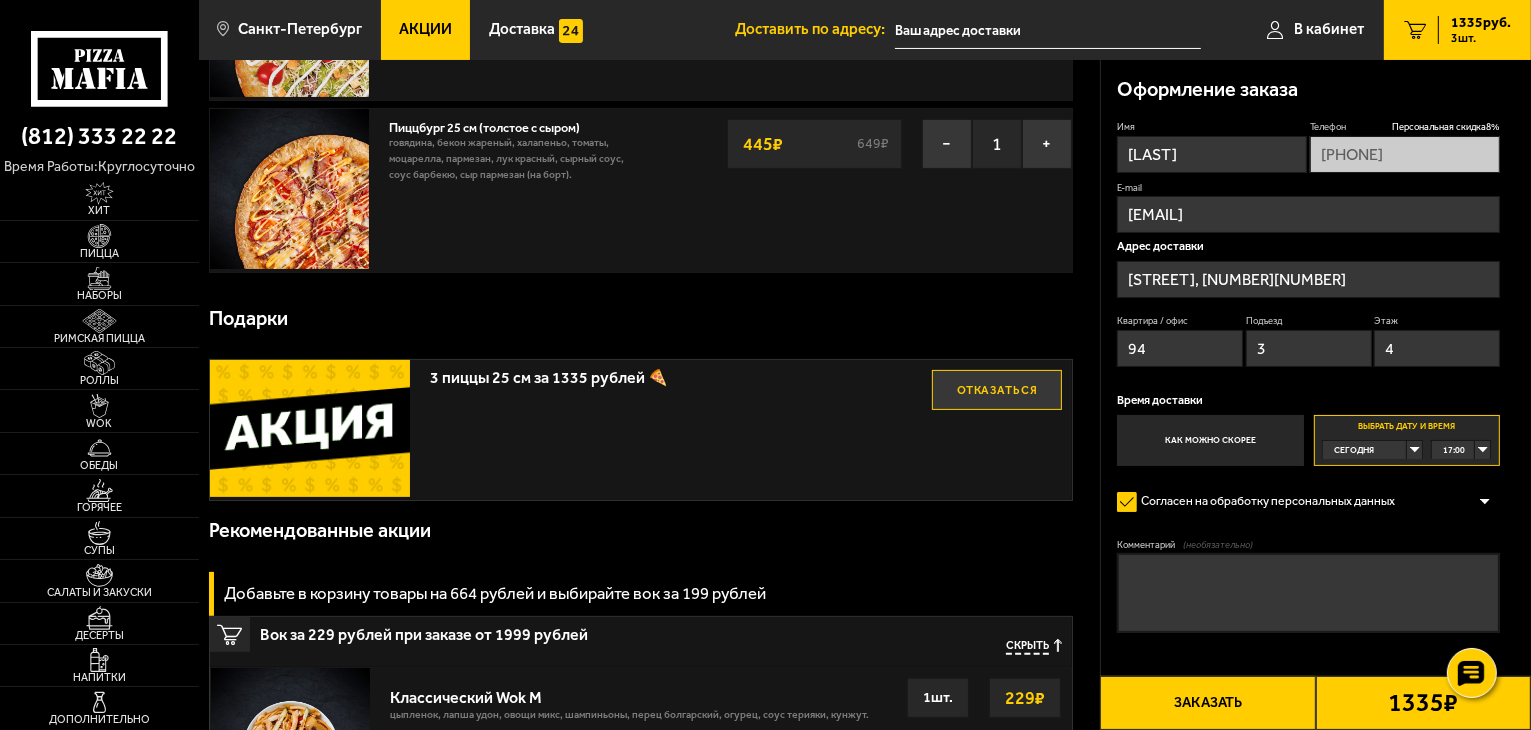 click on "Заказать" at bounding box center (1207, 703) 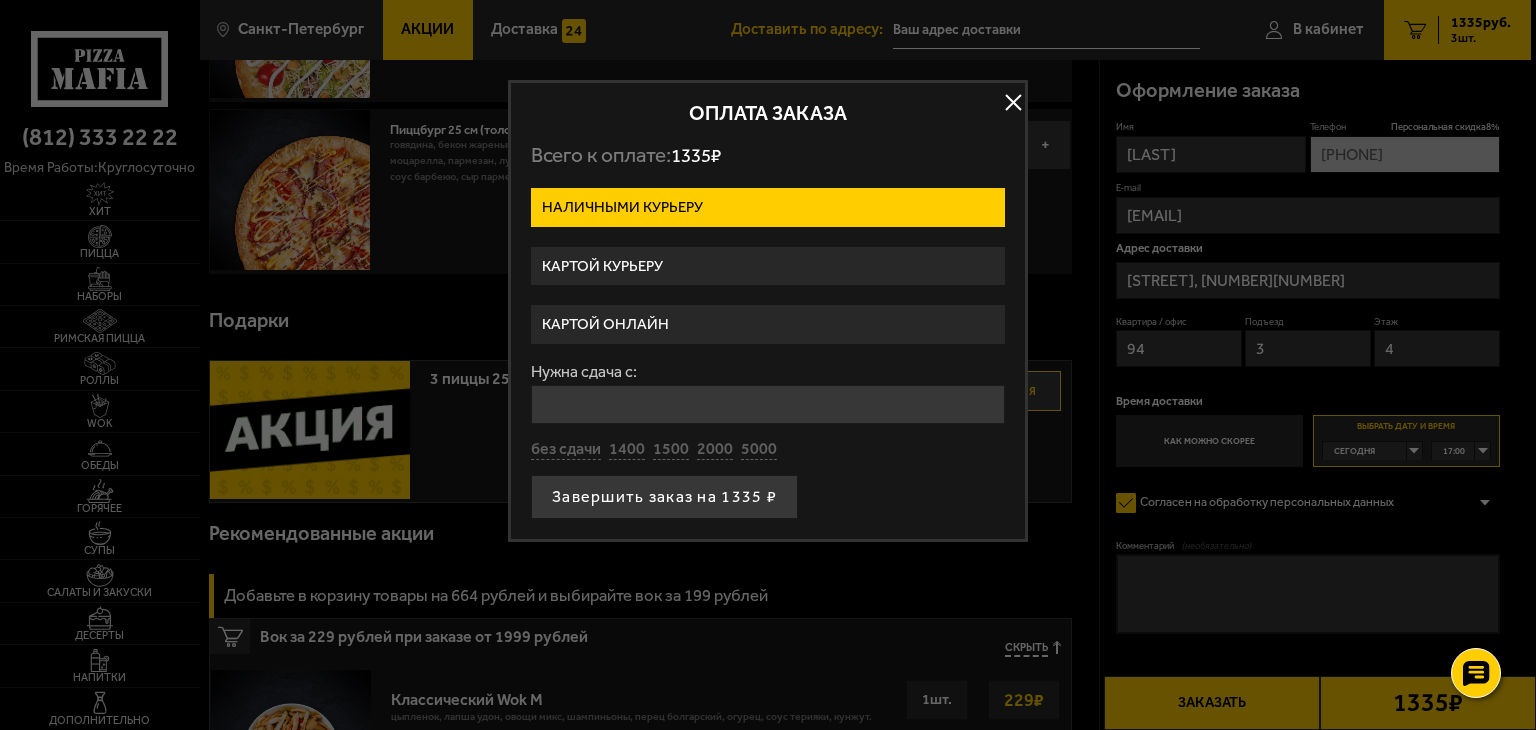 click on "Картой онлайн" at bounding box center [768, 324] 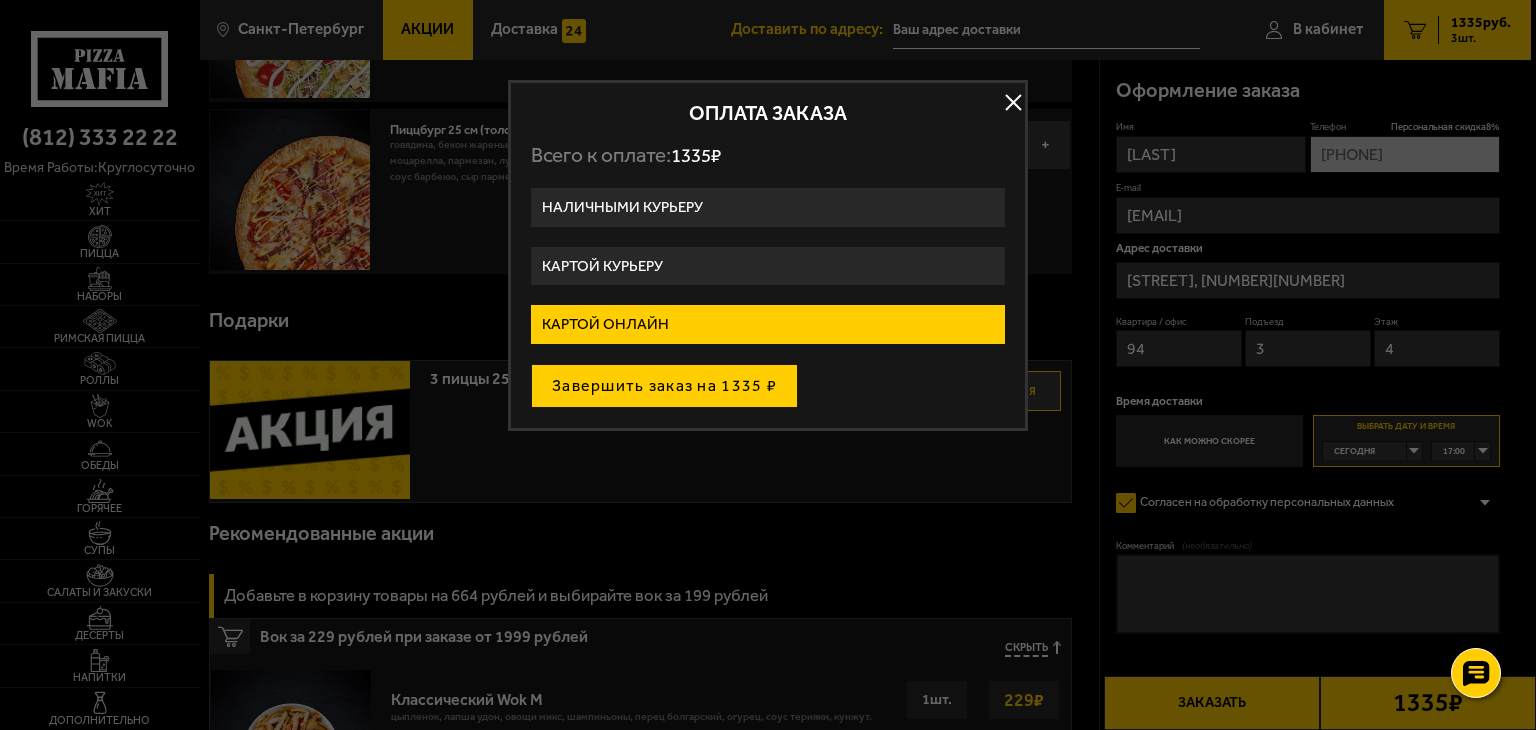 click on "Завершить заказ на 1335 ₽" at bounding box center [664, 386] 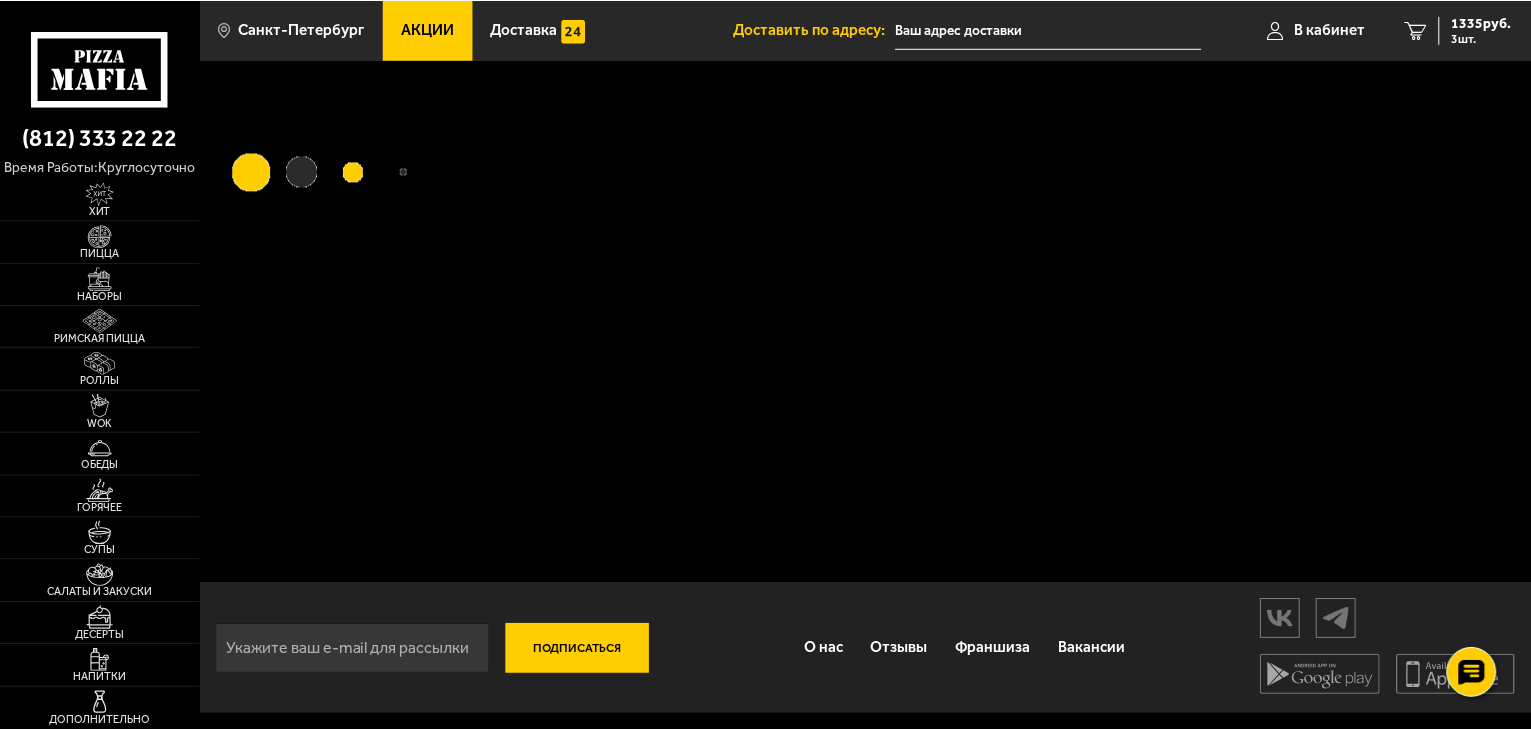scroll, scrollTop: 0, scrollLeft: 0, axis: both 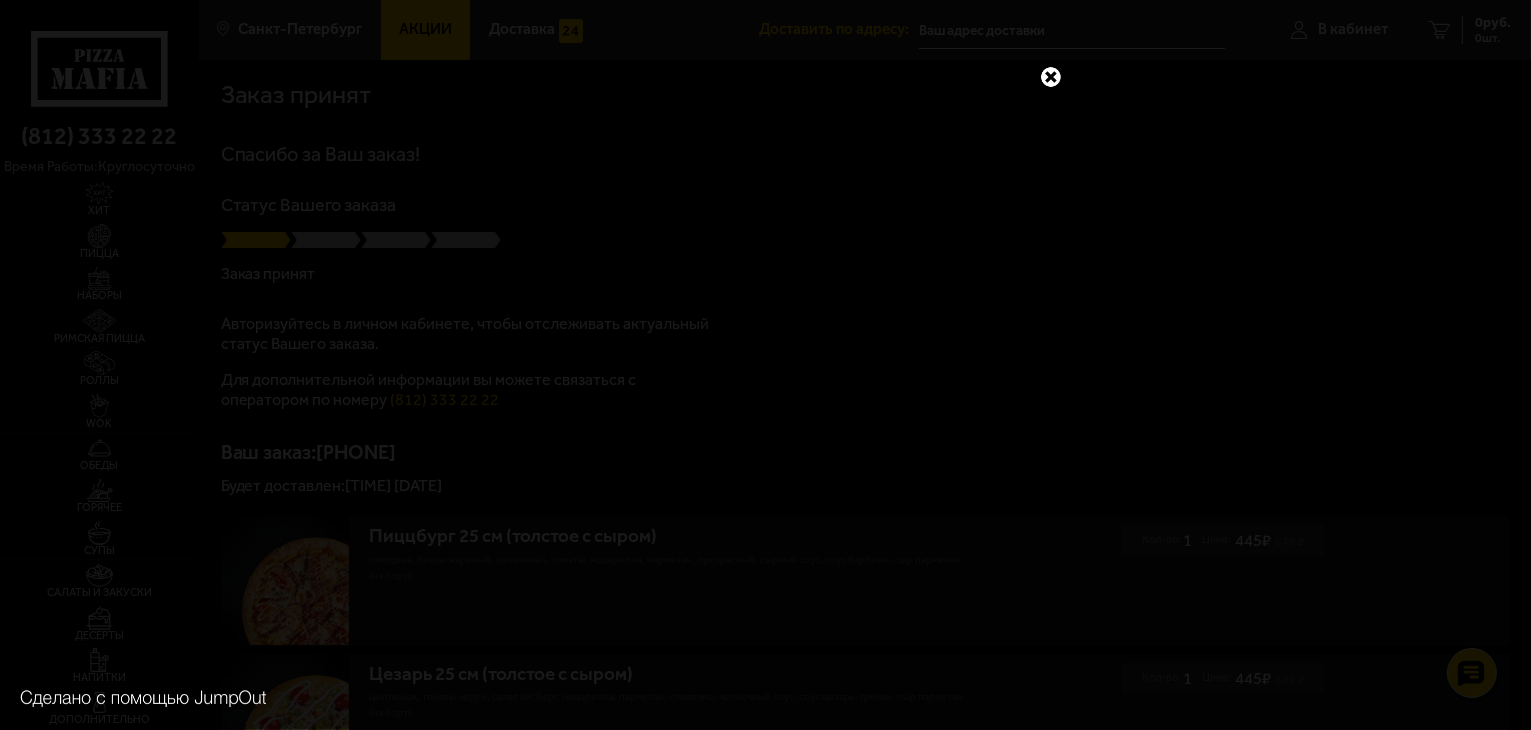 click at bounding box center (1051, 77) 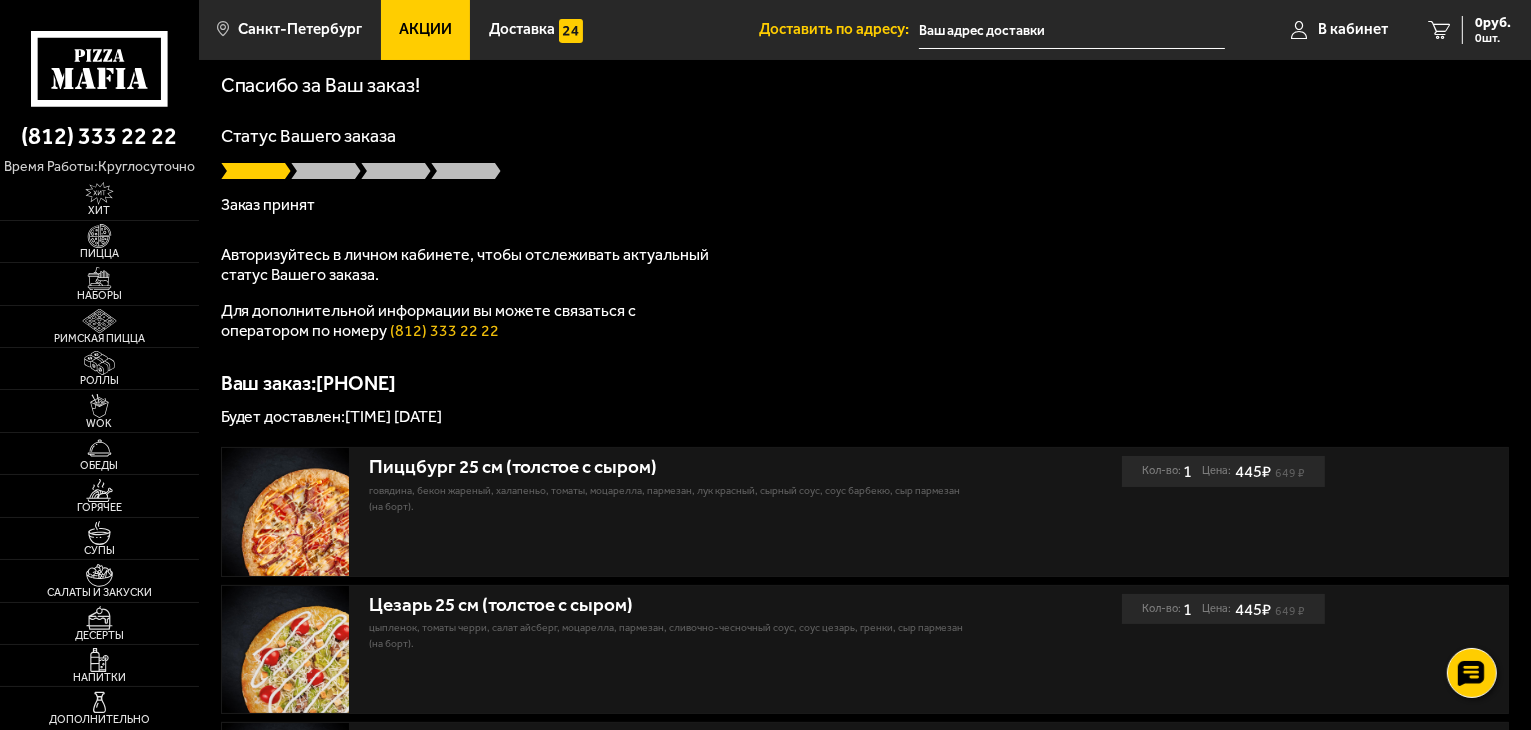 scroll, scrollTop: 2, scrollLeft: 0, axis: vertical 